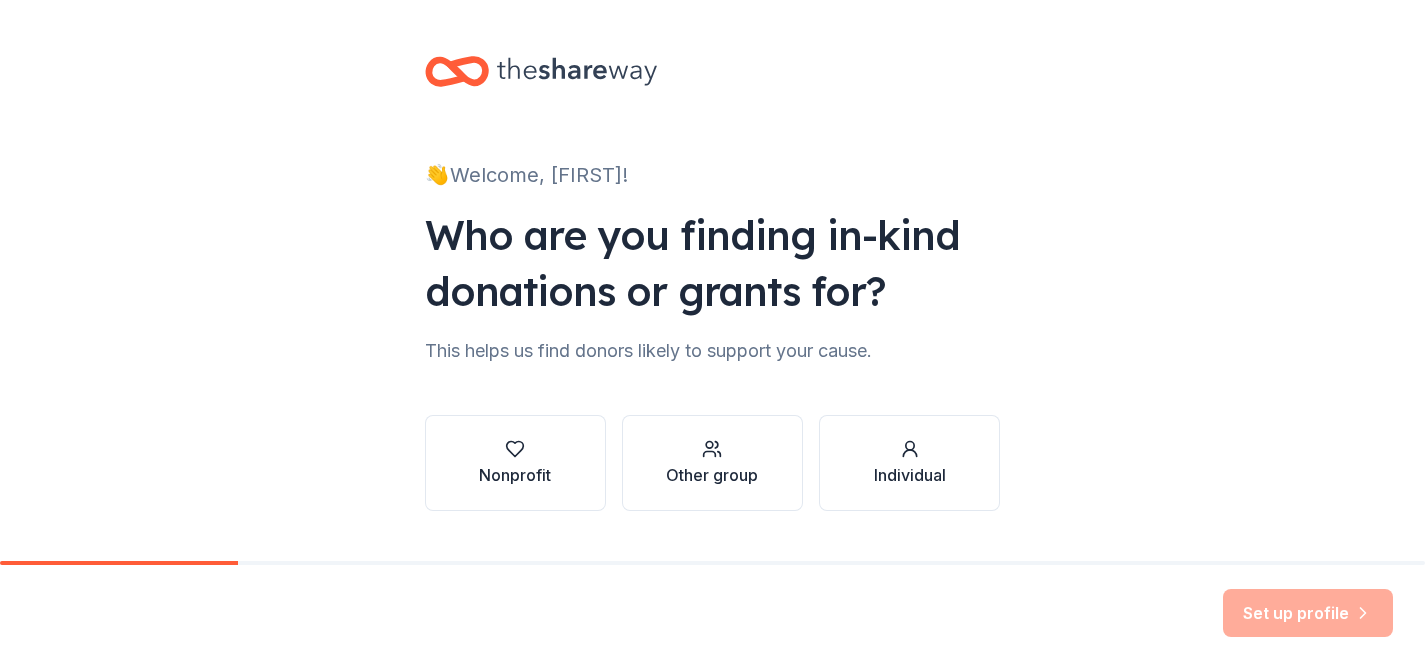 scroll, scrollTop: 0, scrollLeft: 0, axis: both 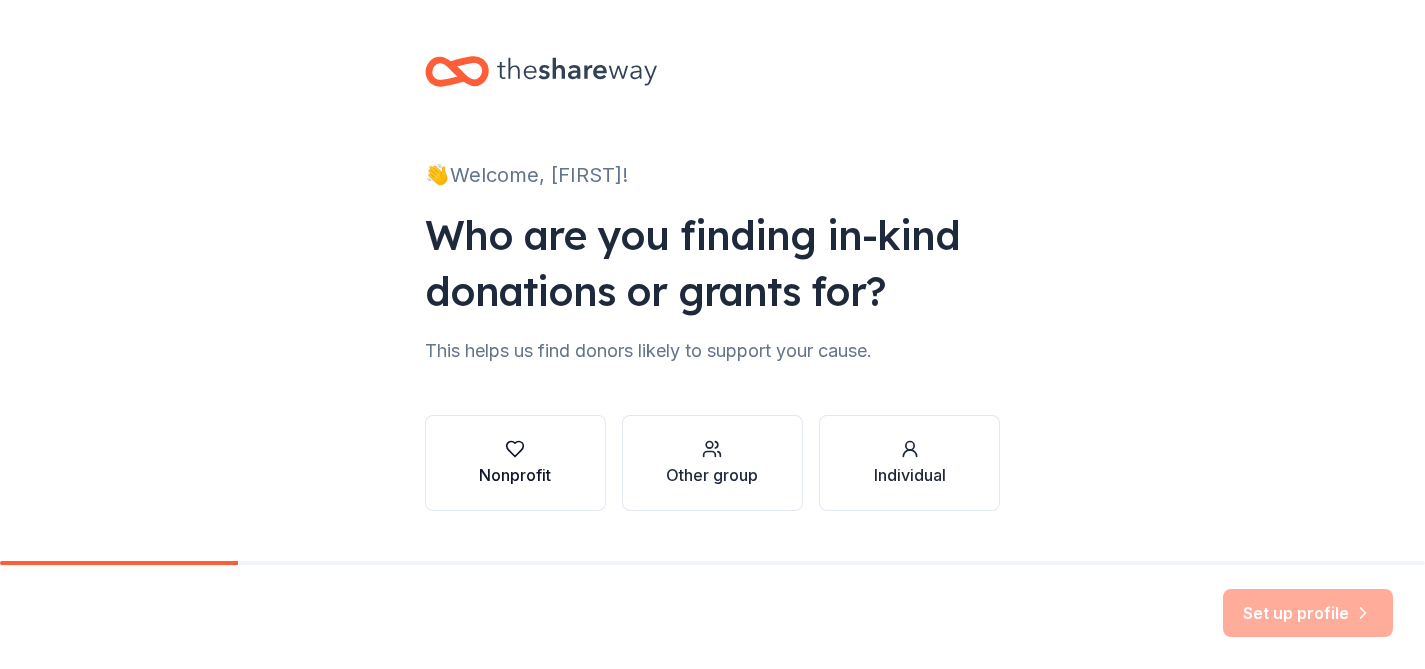 click 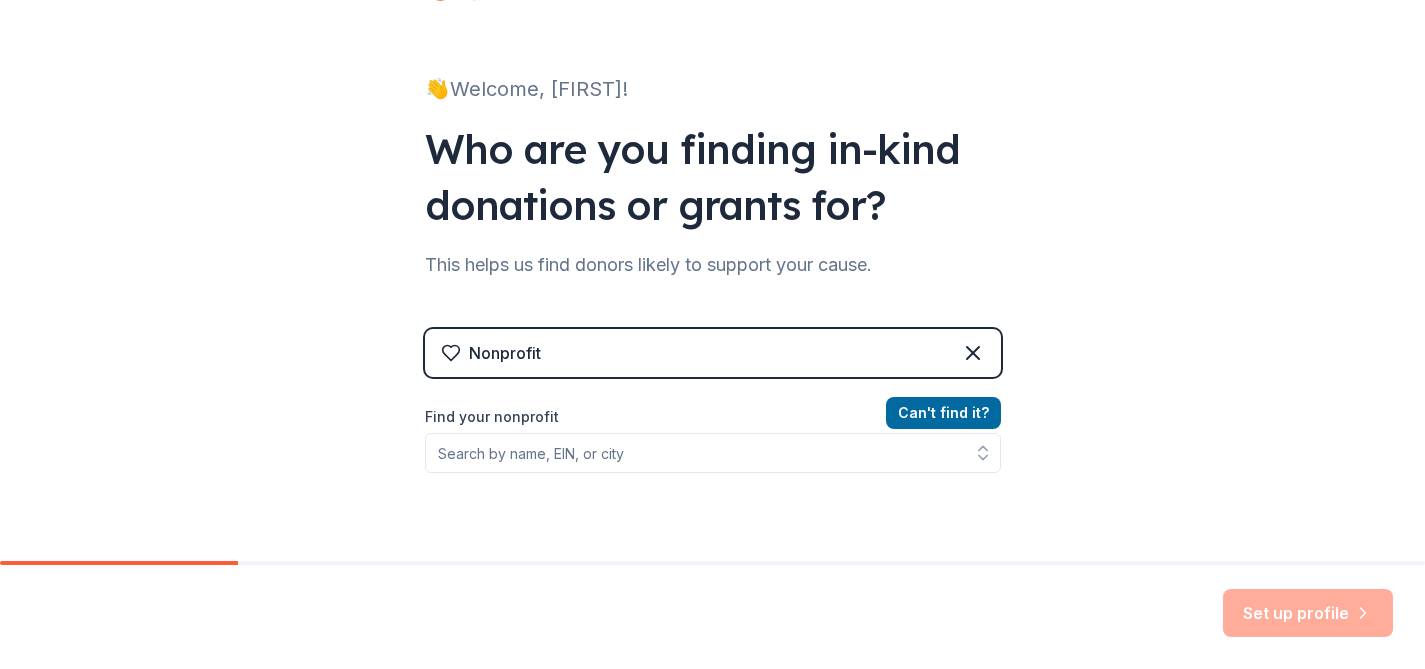 scroll, scrollTop: 140, scrollLeft: 0, axis: vertical 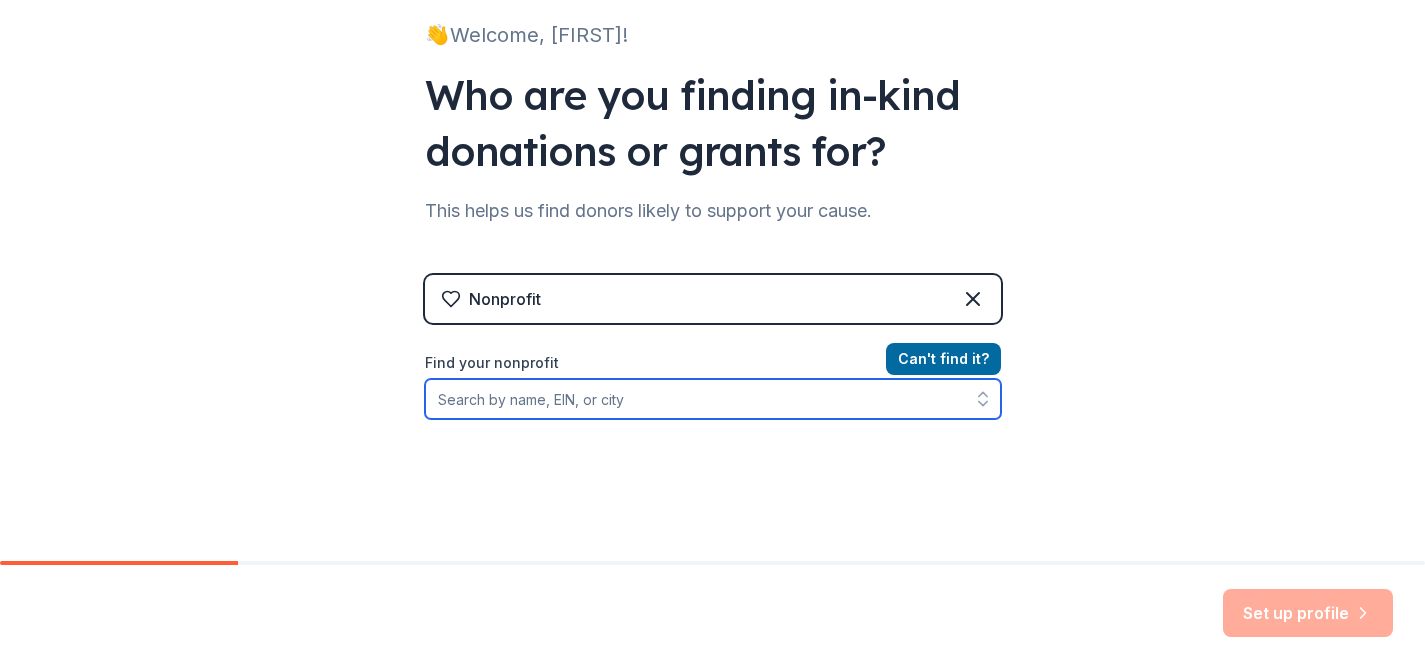 click on "Find your nonprofit" at bounding box center (713, 399) 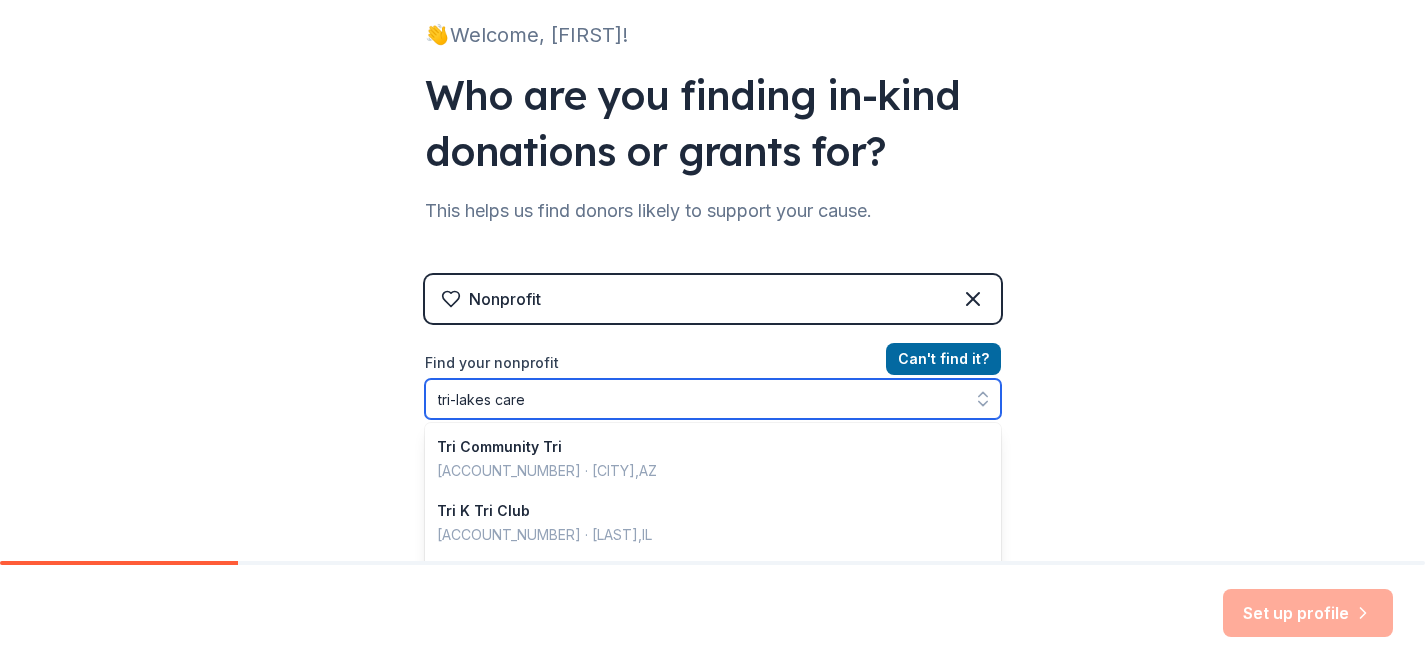 type on "tri-lakes cares" 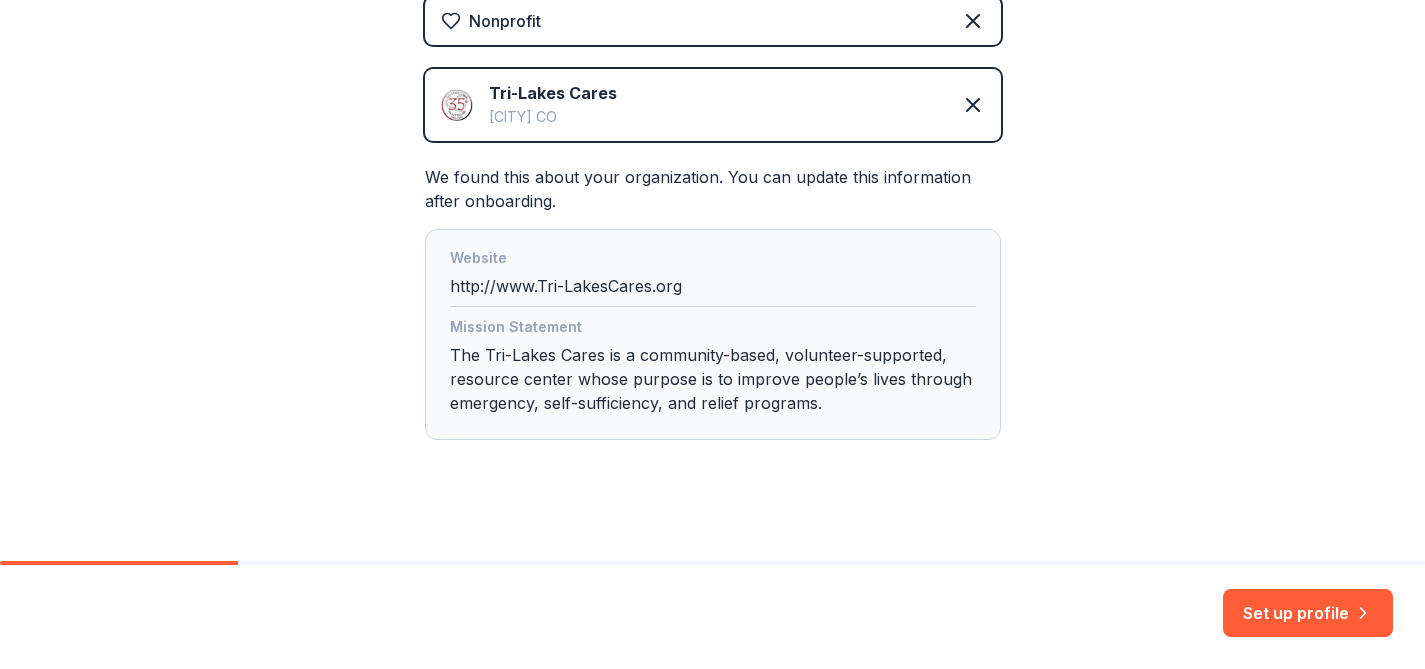 scroll, scrollTop: 433, scrollLeft: 0, axis: vertical 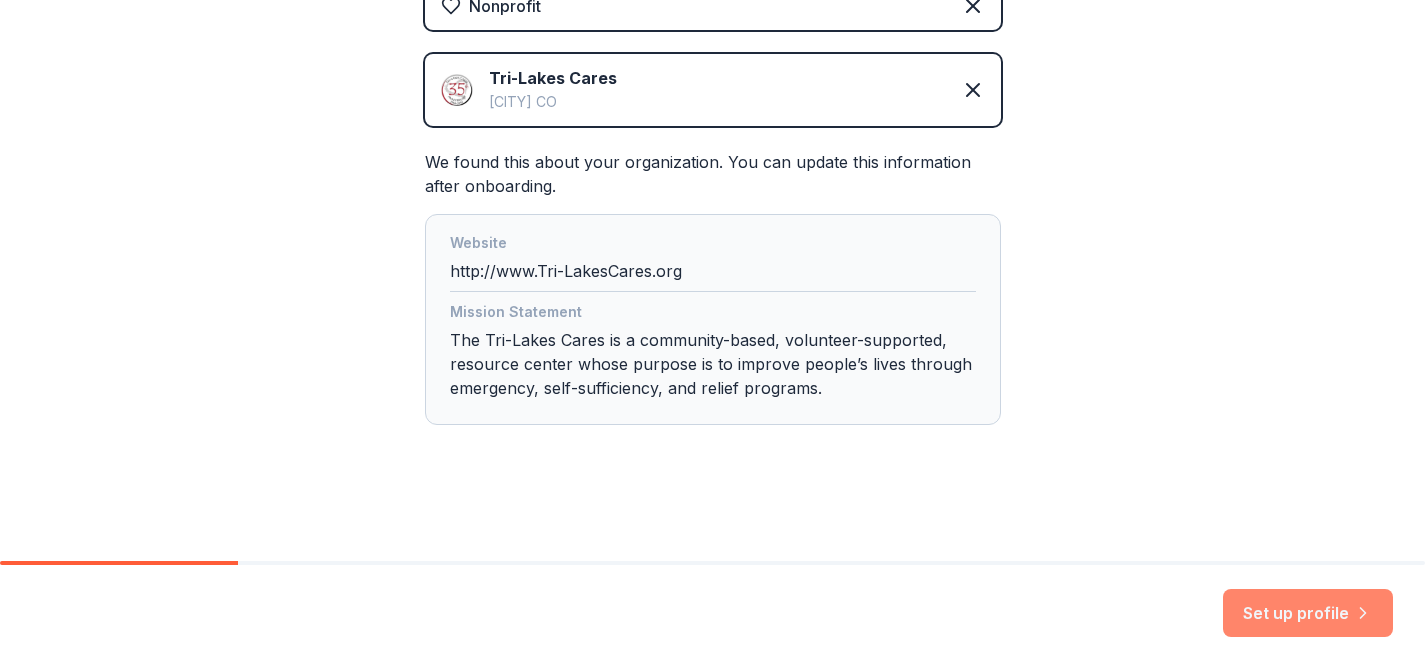 click on "Set up profile" at bounding box center (1308, 613) 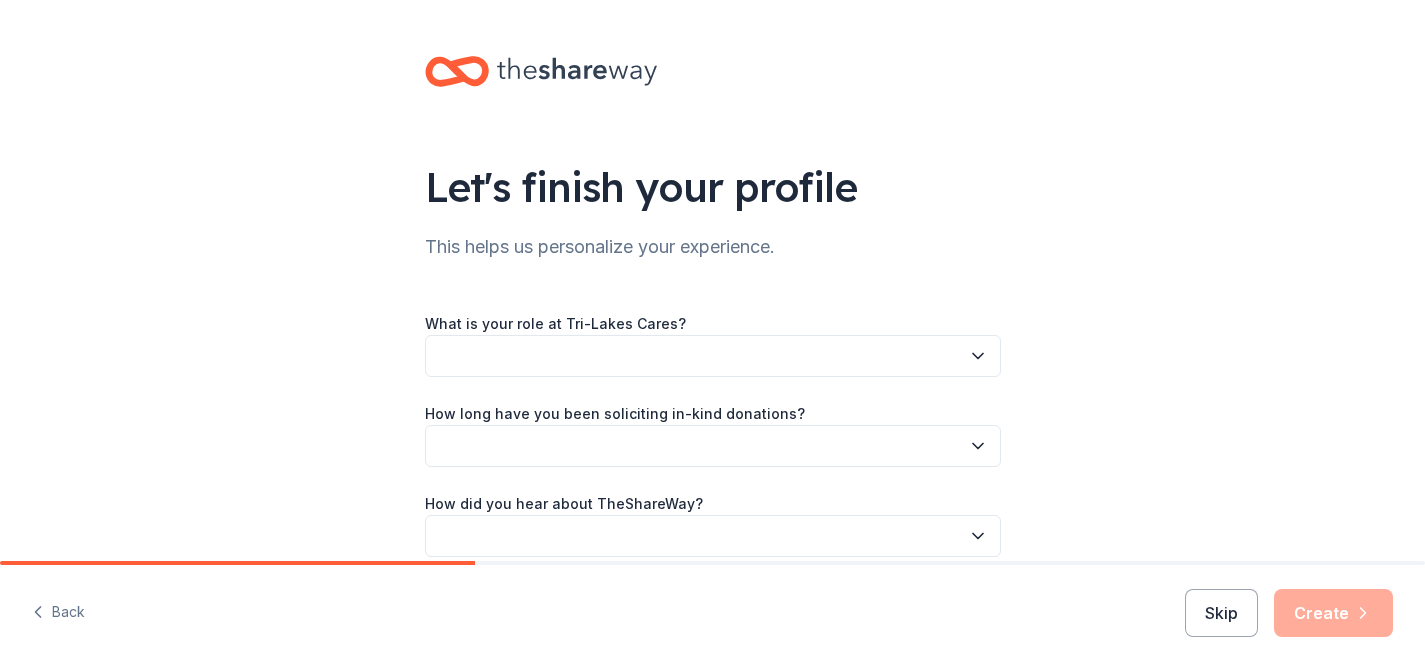 scroll, scrollTop: 92, scrollLeft: 0, axis: vertical 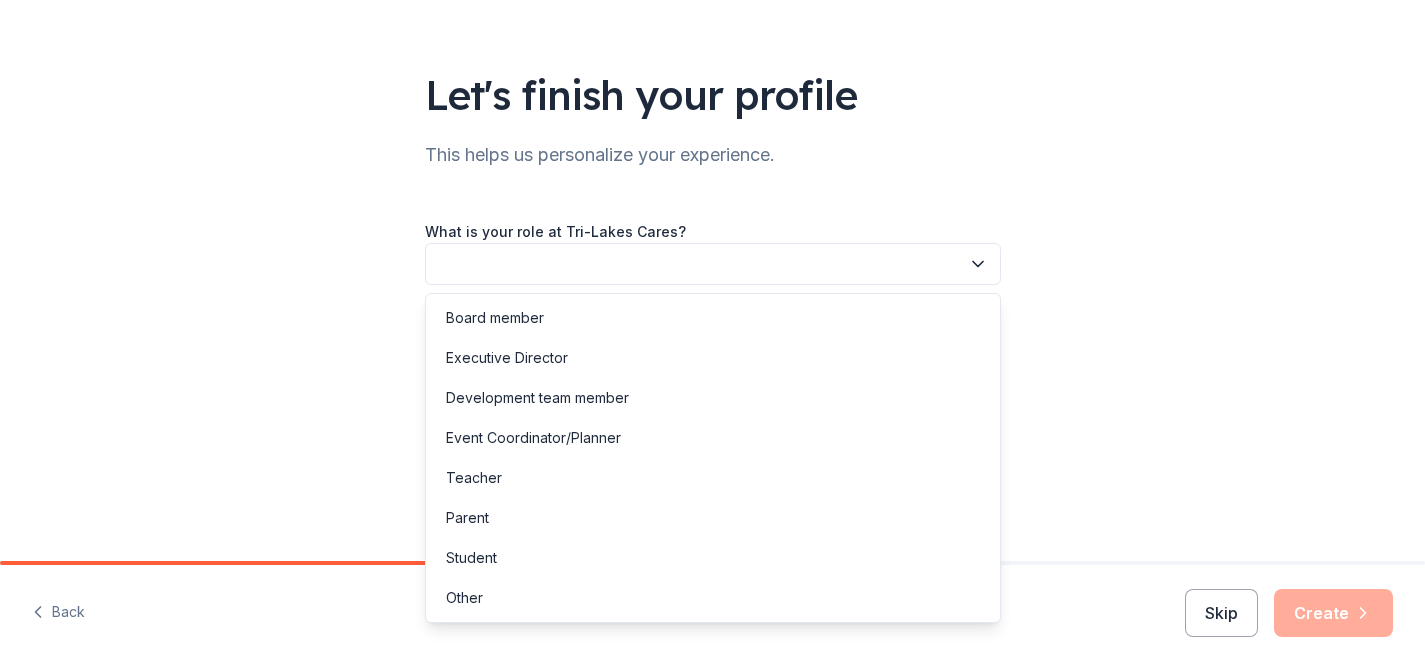 click at bounding box center (713, 264) 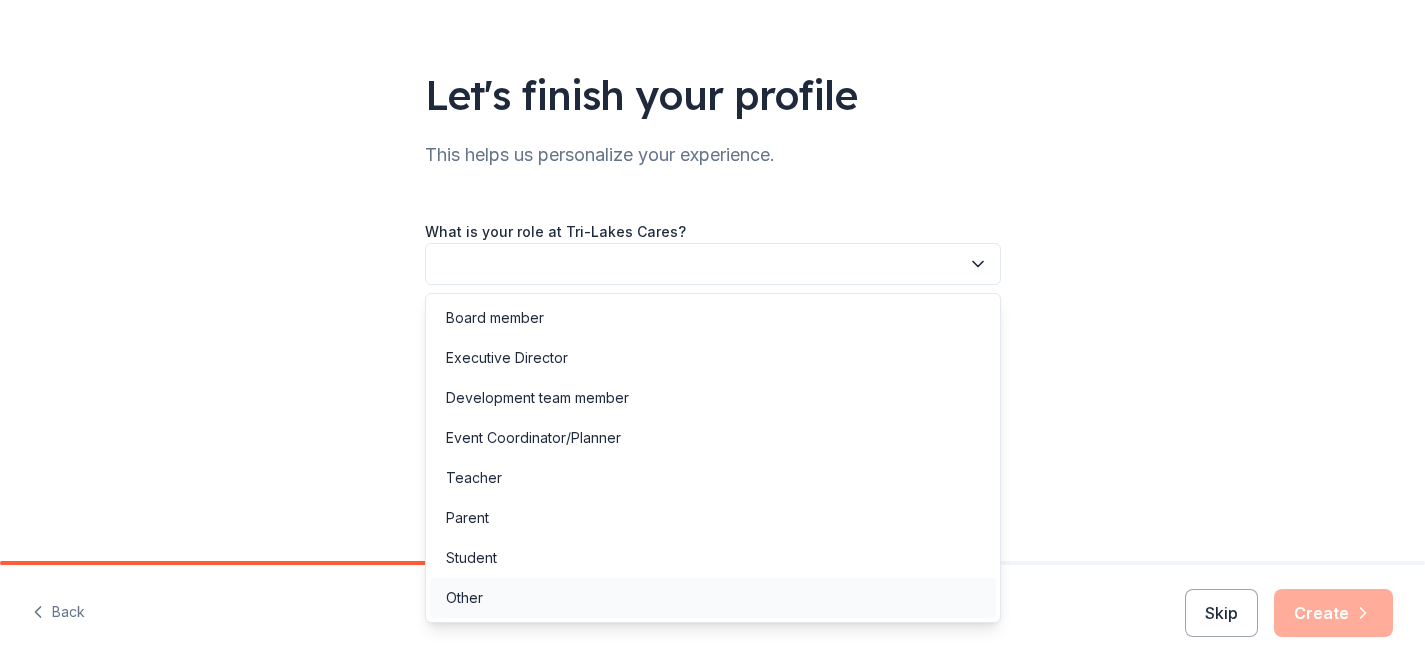 click on "Other" at bounding box center (713, 598) 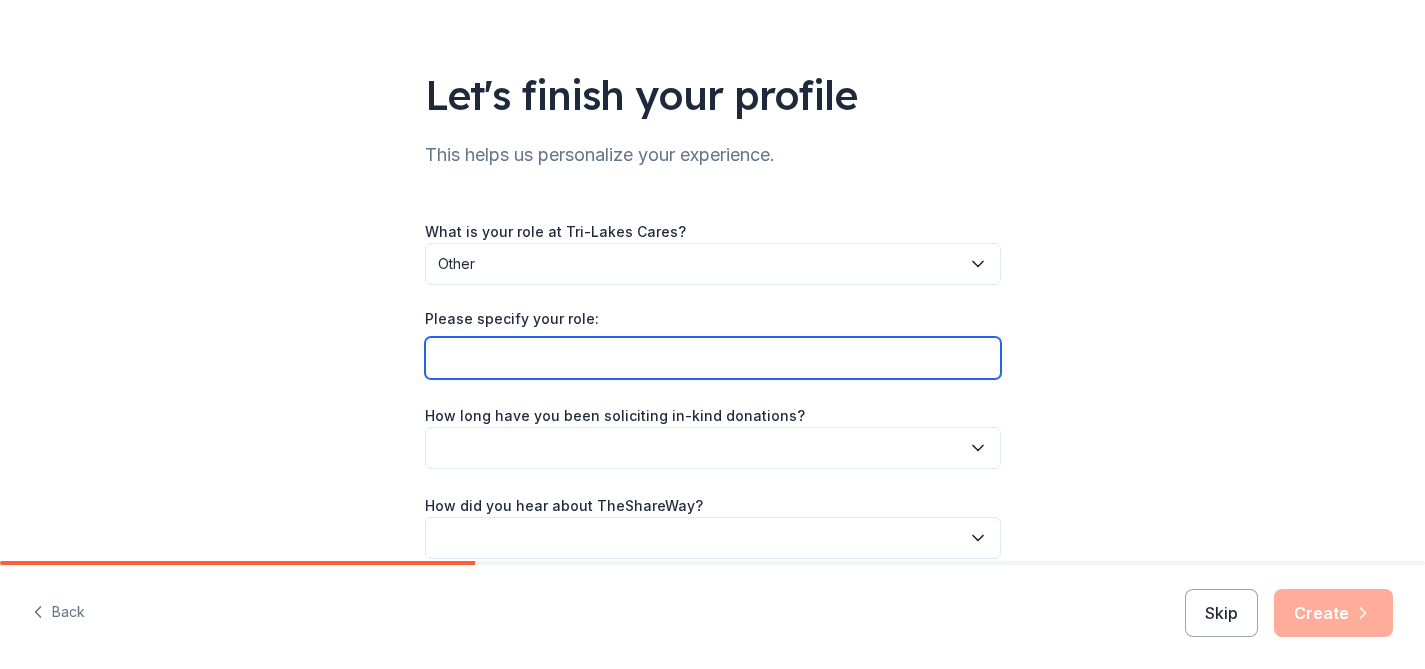 click on "Please specify your role:" at bounding box center (713, 358) 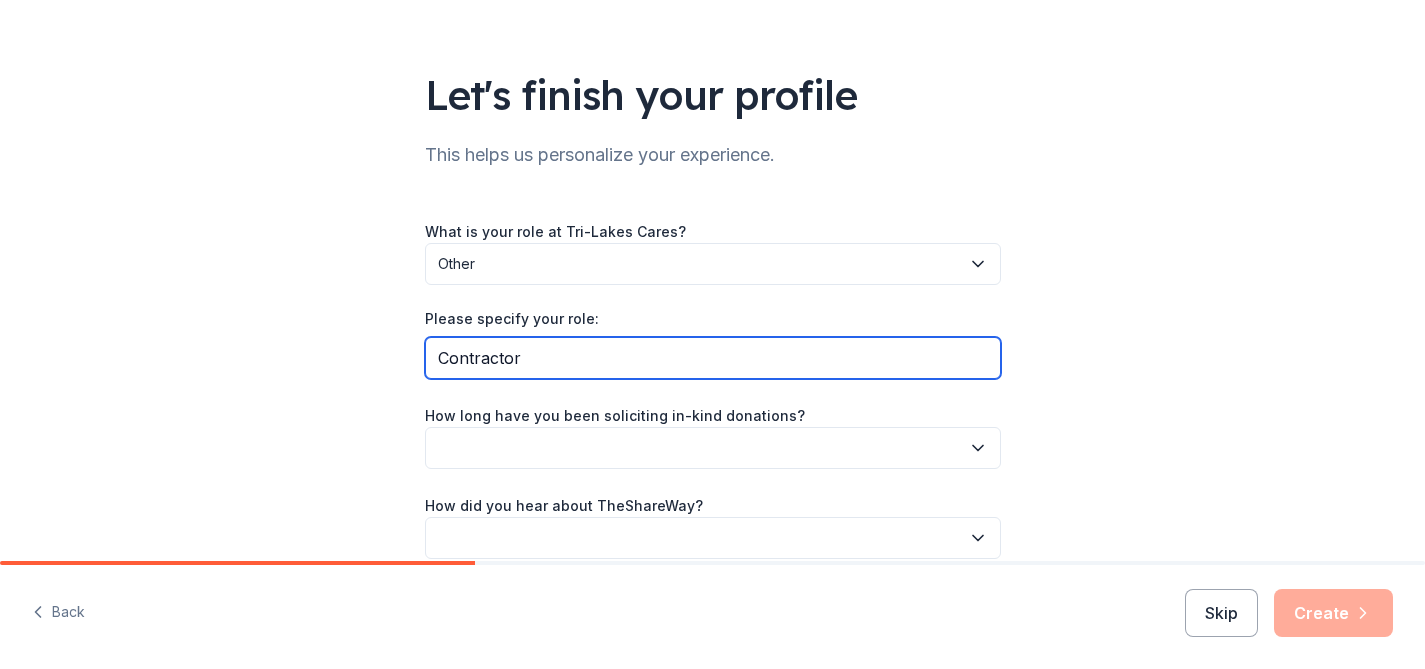 type on "Contractor" 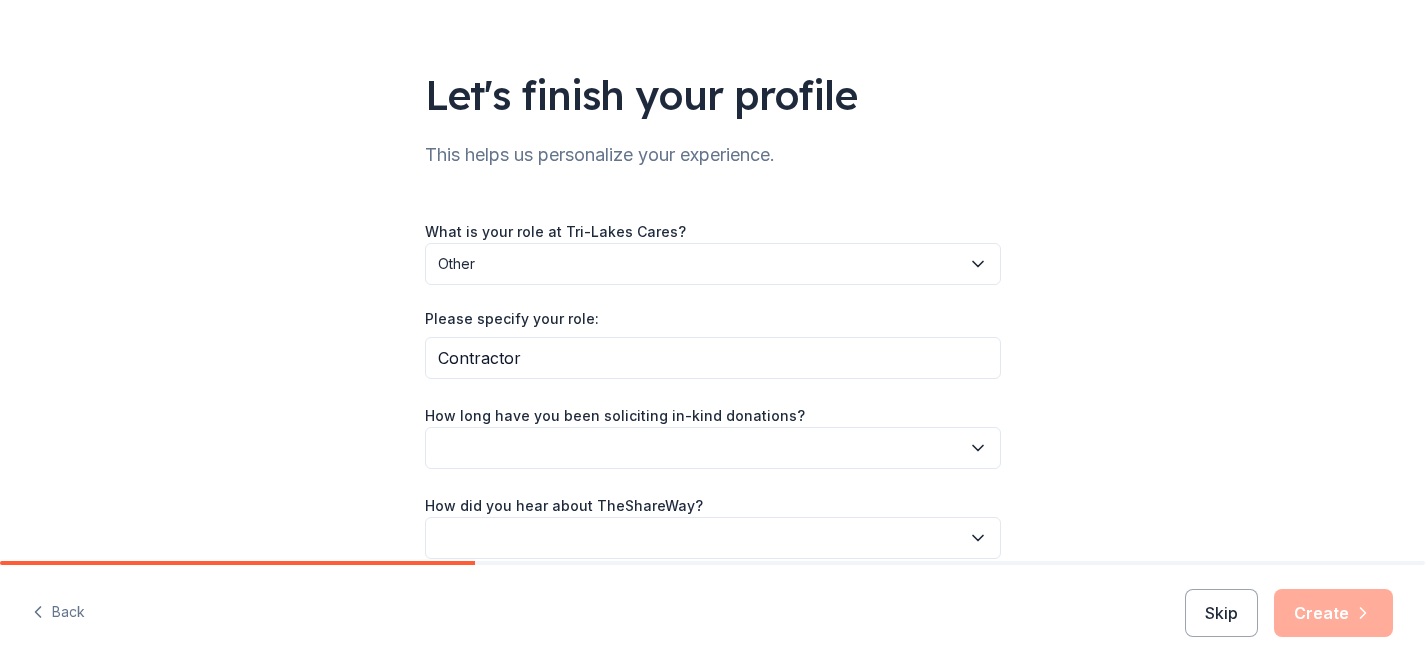 click at bounding box center (713, 448) 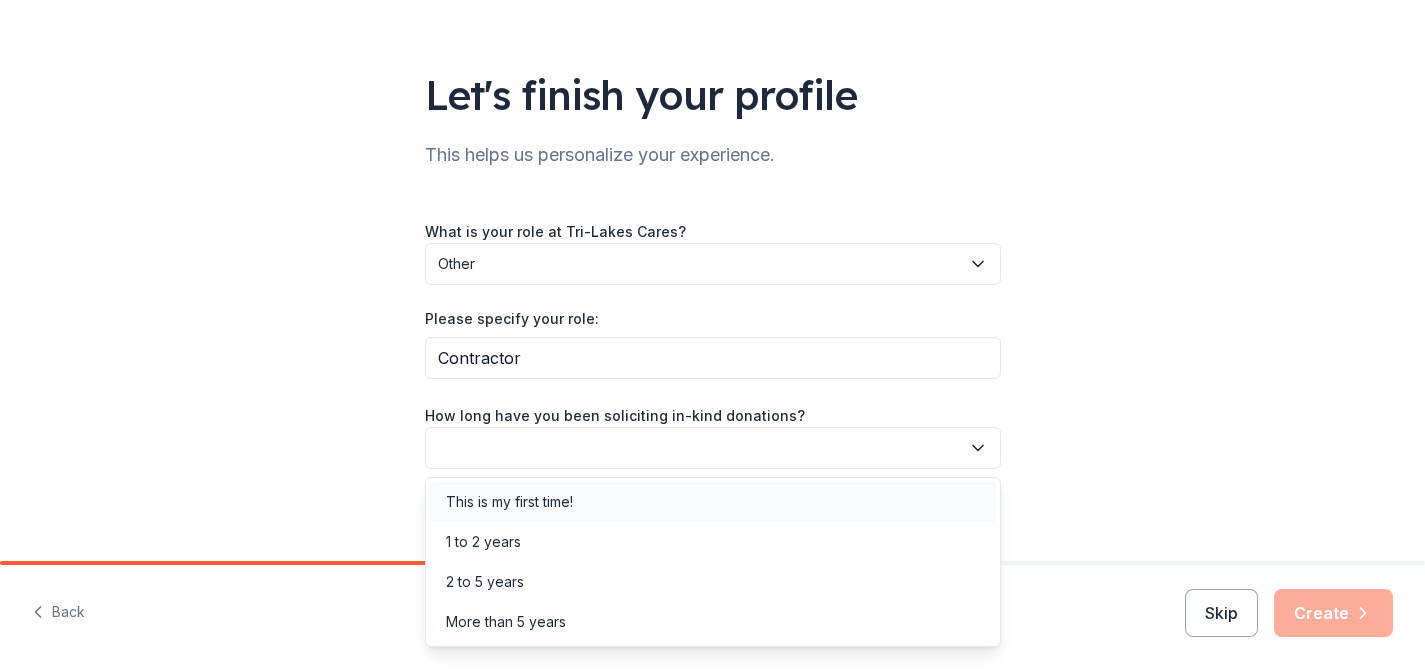 click on "This is my first time!" at bounding box center [713, 502] 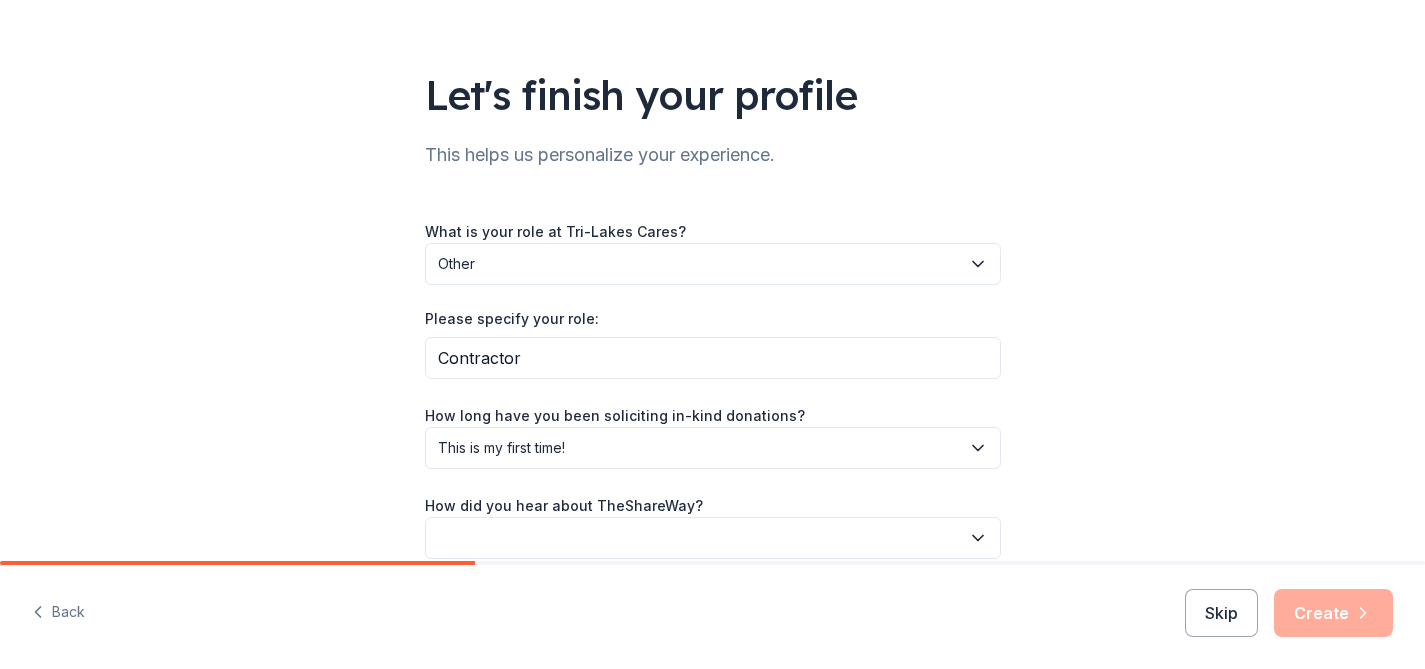 click at bounding box center [713, 538] 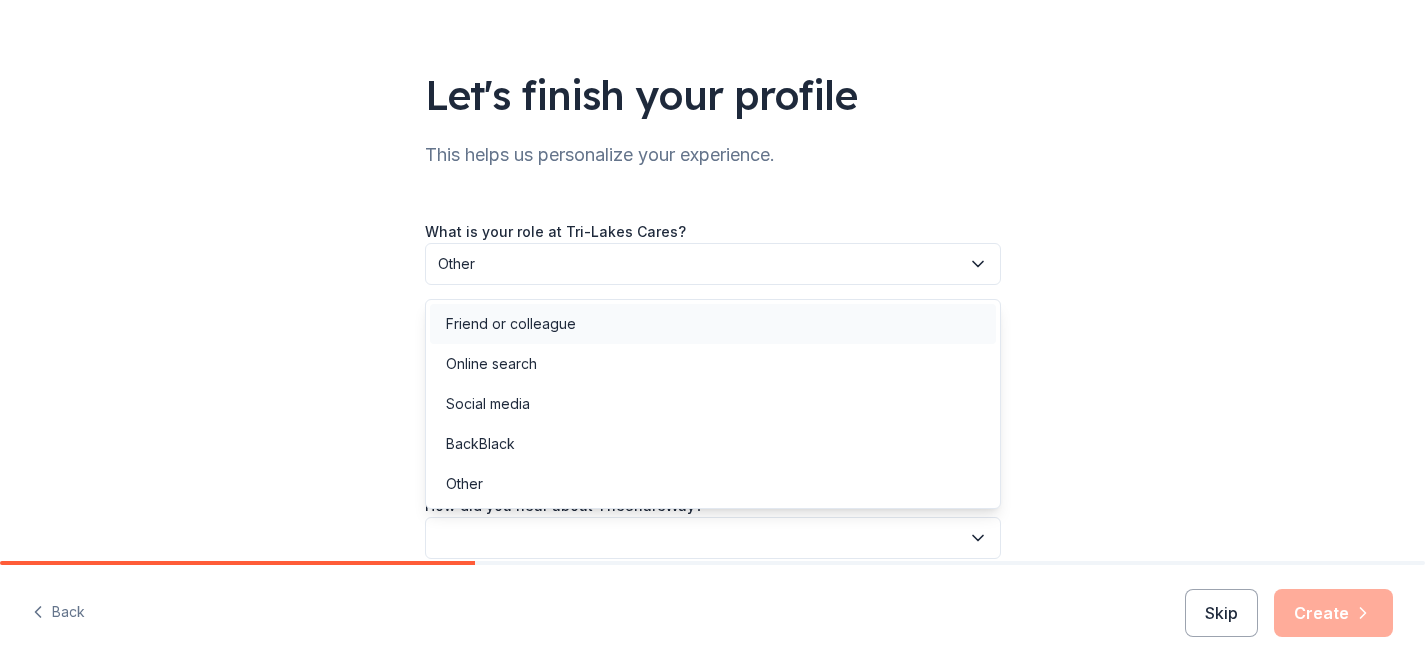 click on "Friend or colleague" at bounding box center (713, 324) 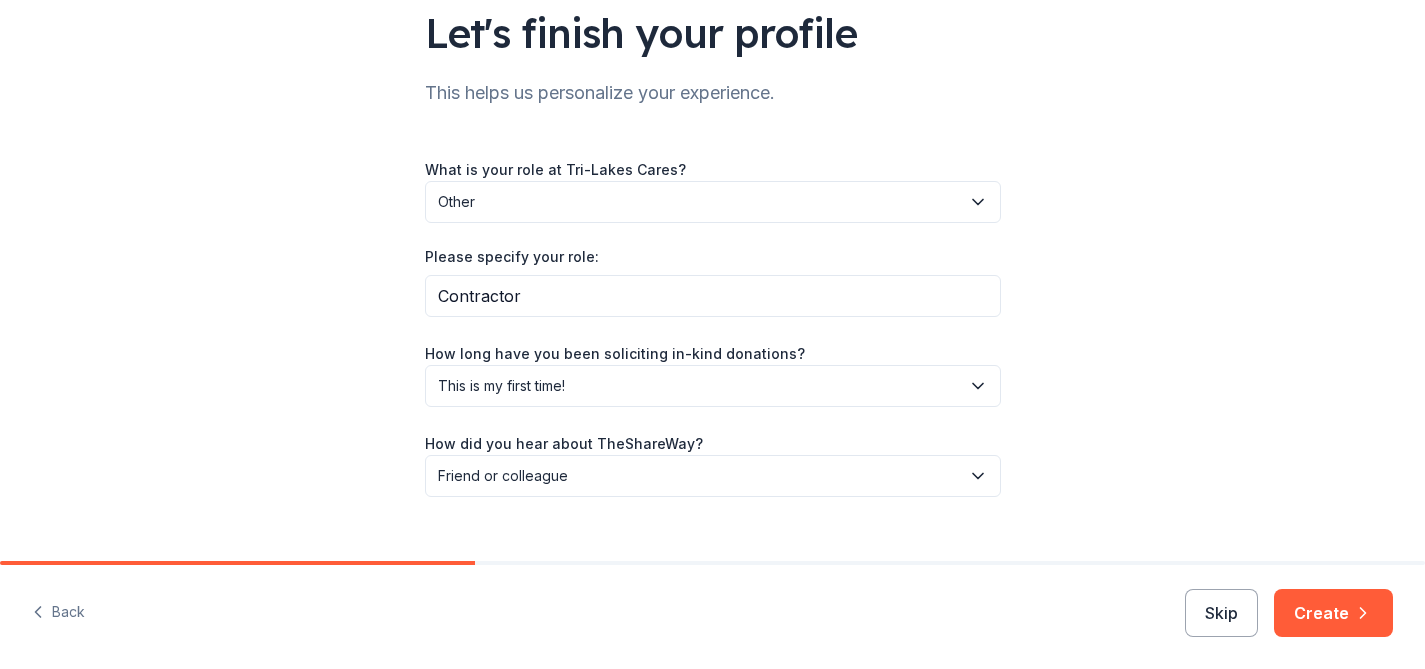 scroll, scrollTop: 185, scrollLeft: 0, axis: vertical 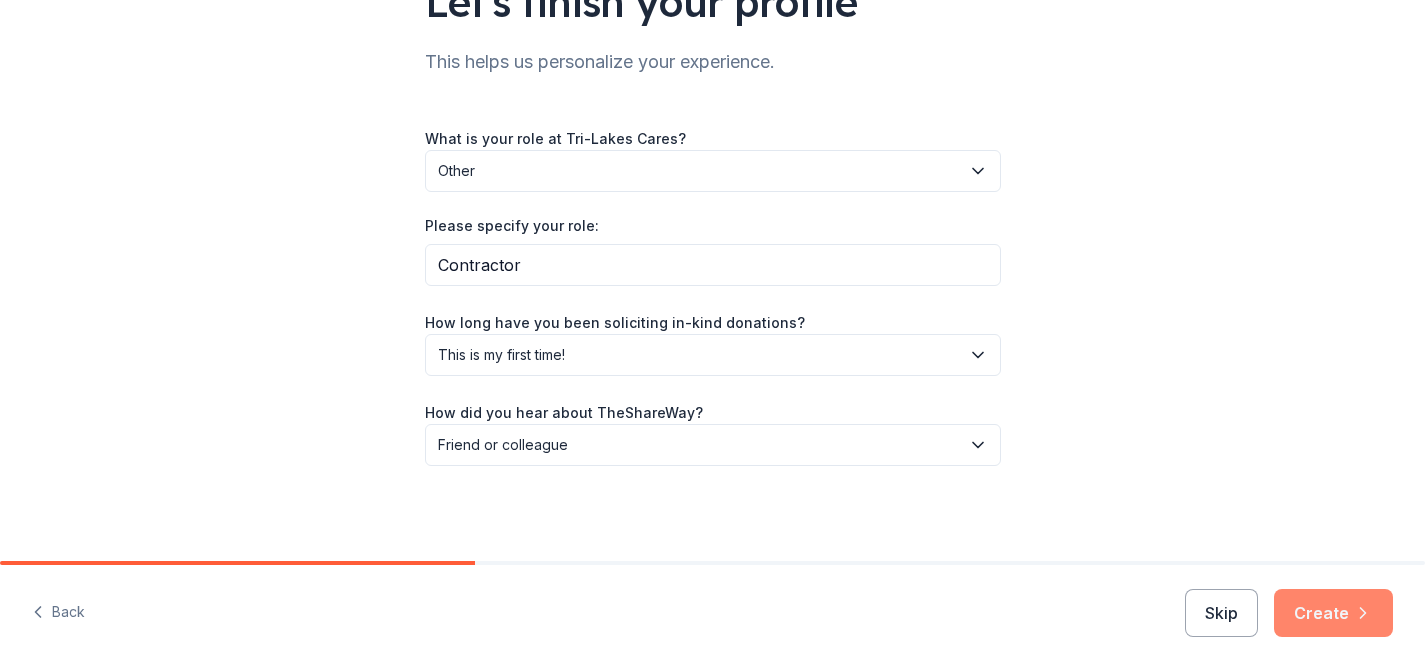 click on "Create" at bounding box center [1333, 613] 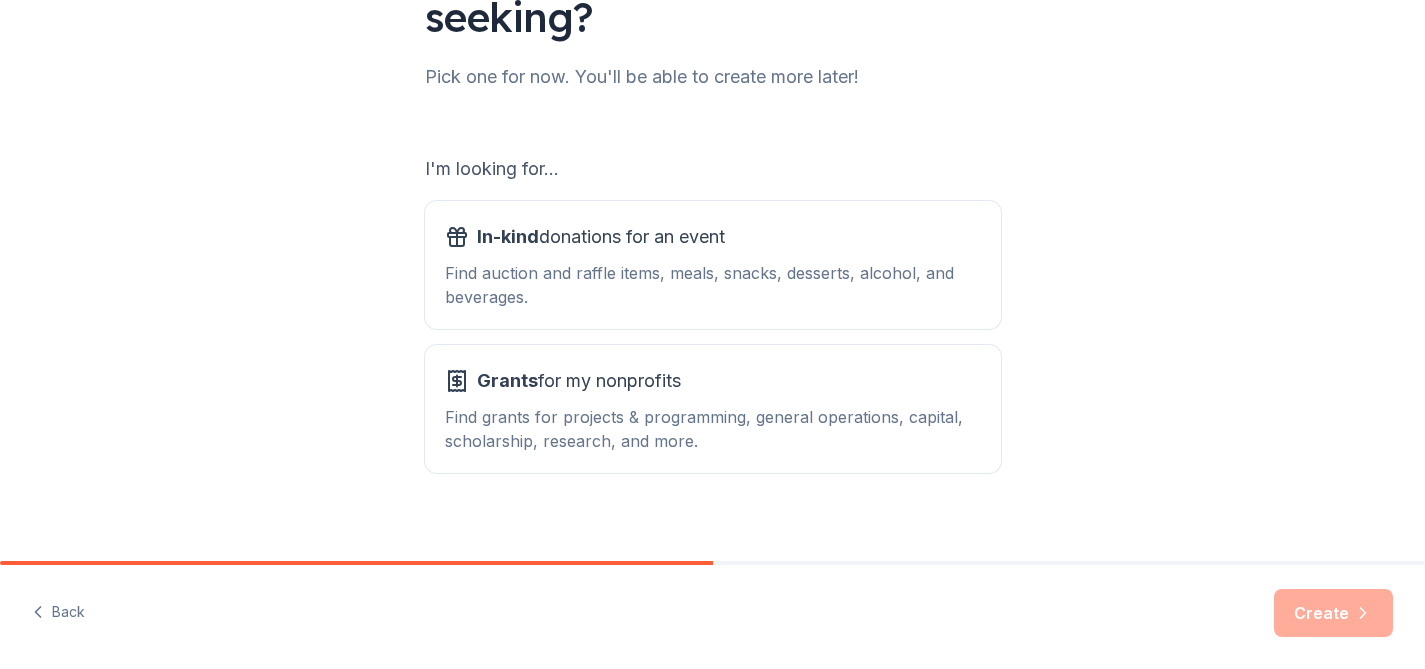 scroll, scrollTop: 246, scrollLeft: 0, axis: vertical 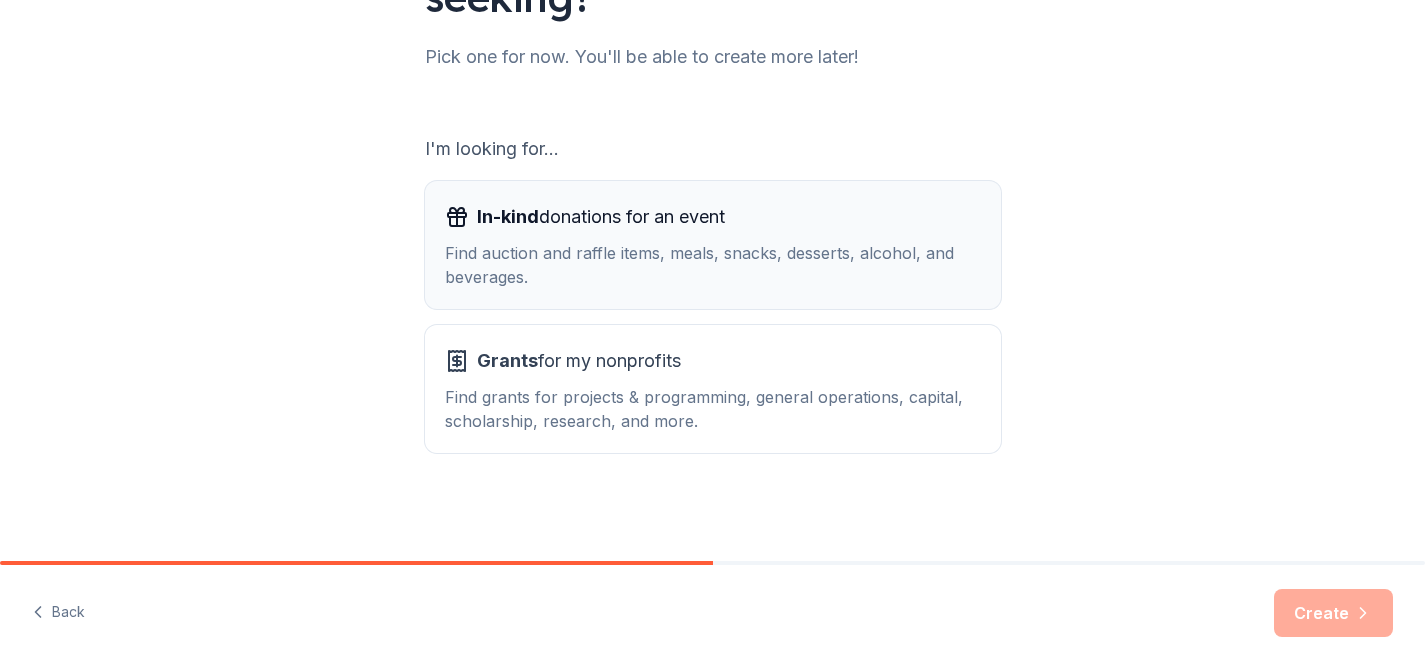 click on "In-kind  donations for an event" at bounding box center (713, 217) 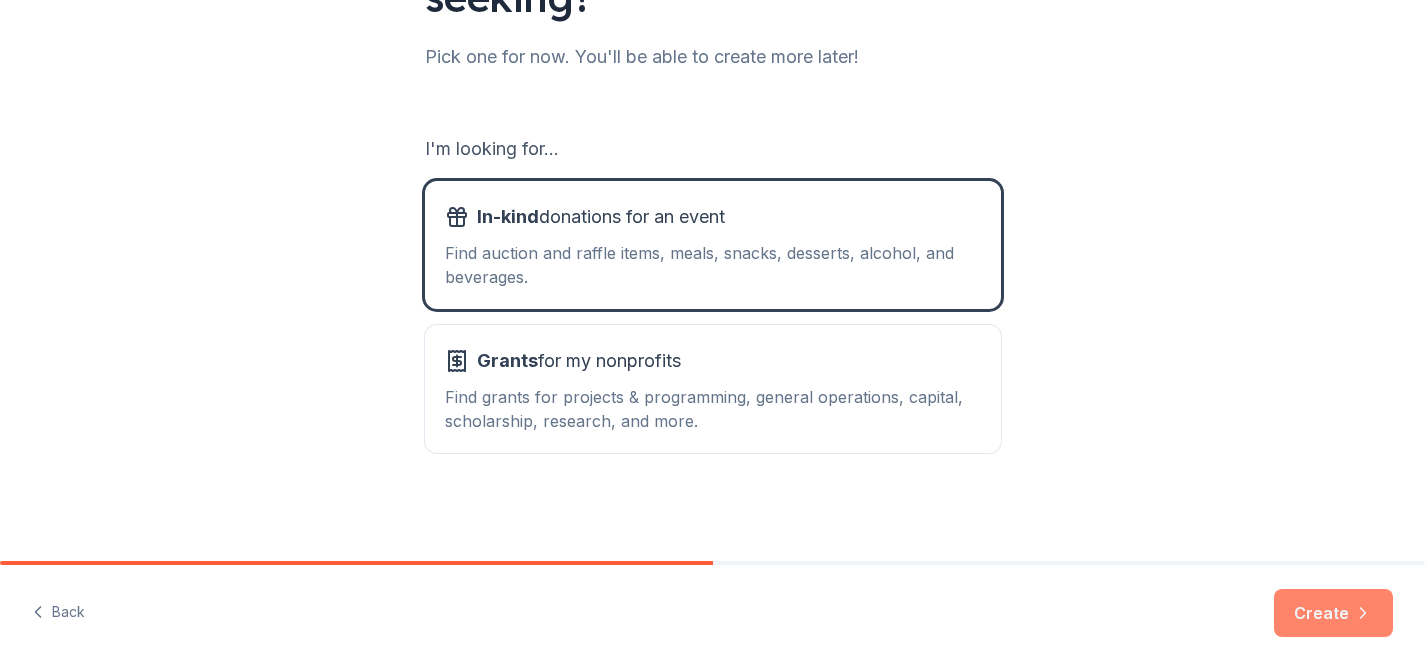 click on "Create" at bounding box center (1333, 613) 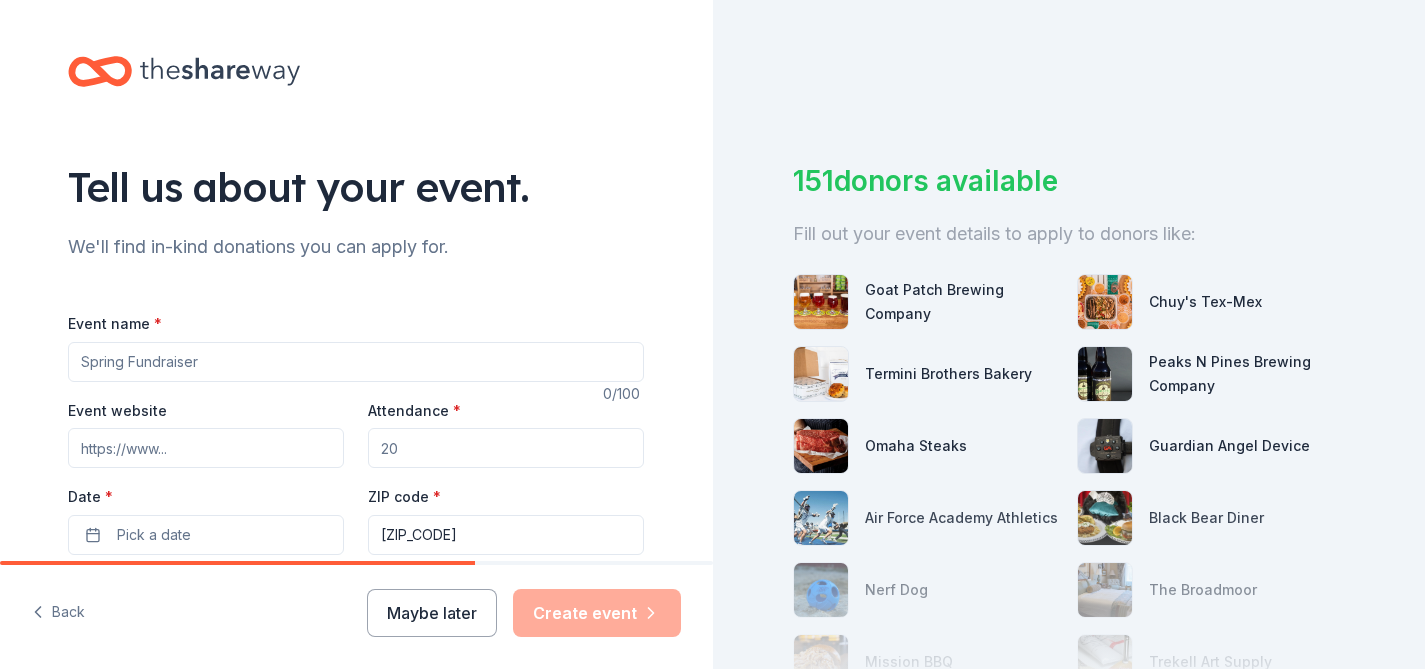 click on "Event name *" at bounding box center (356, 362) 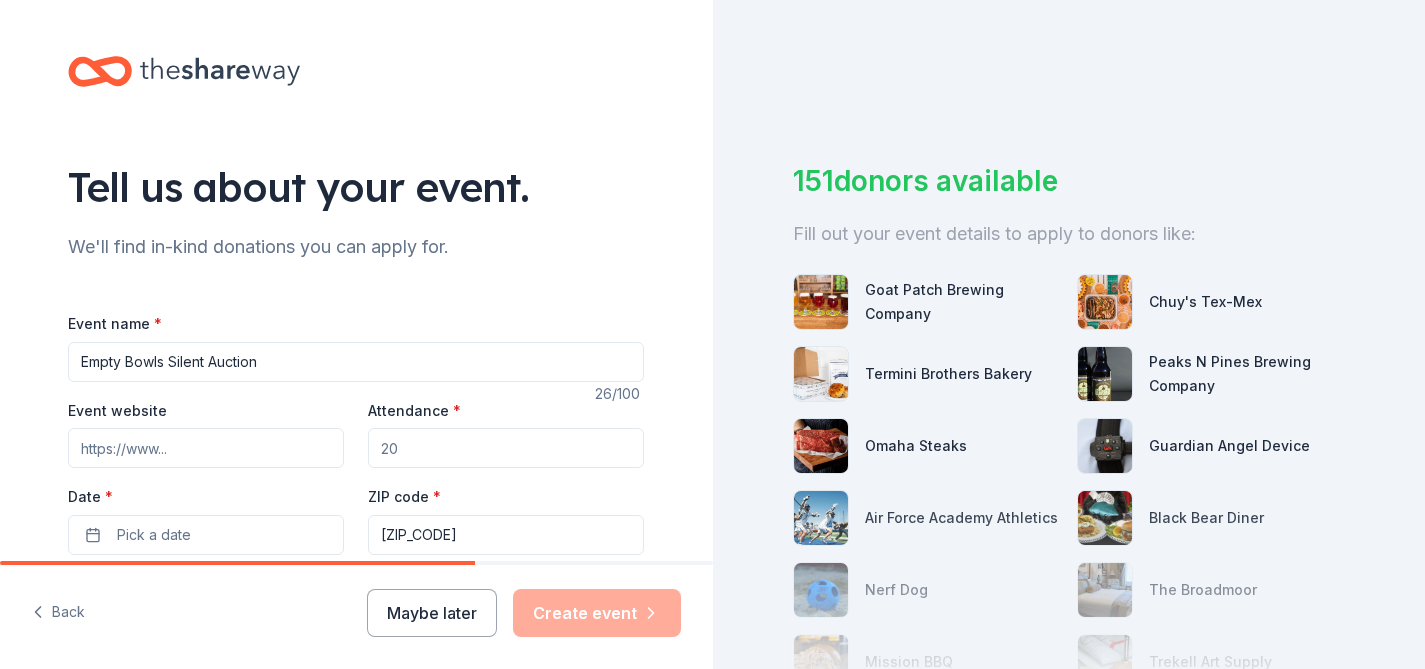 type on "Empty Bowls Silent Auction" 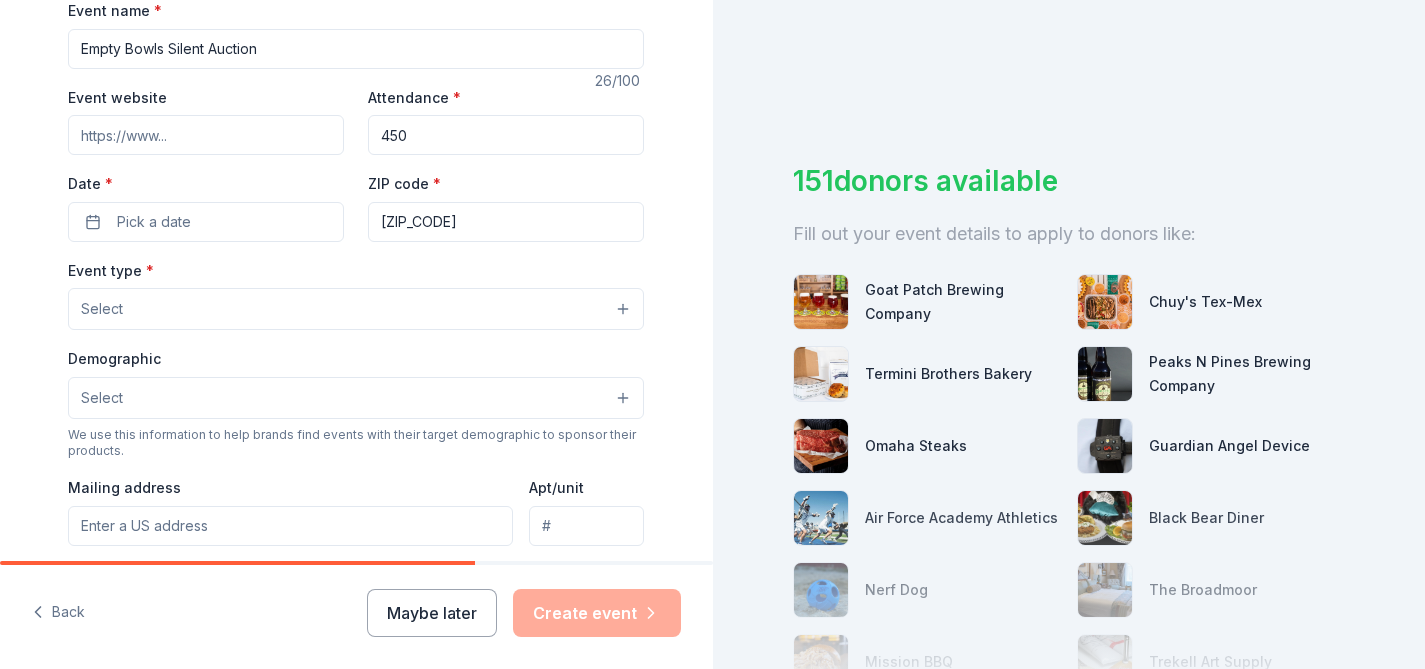 scroll, scrollTop: 330, scrollLeft: 0, axis: vertical 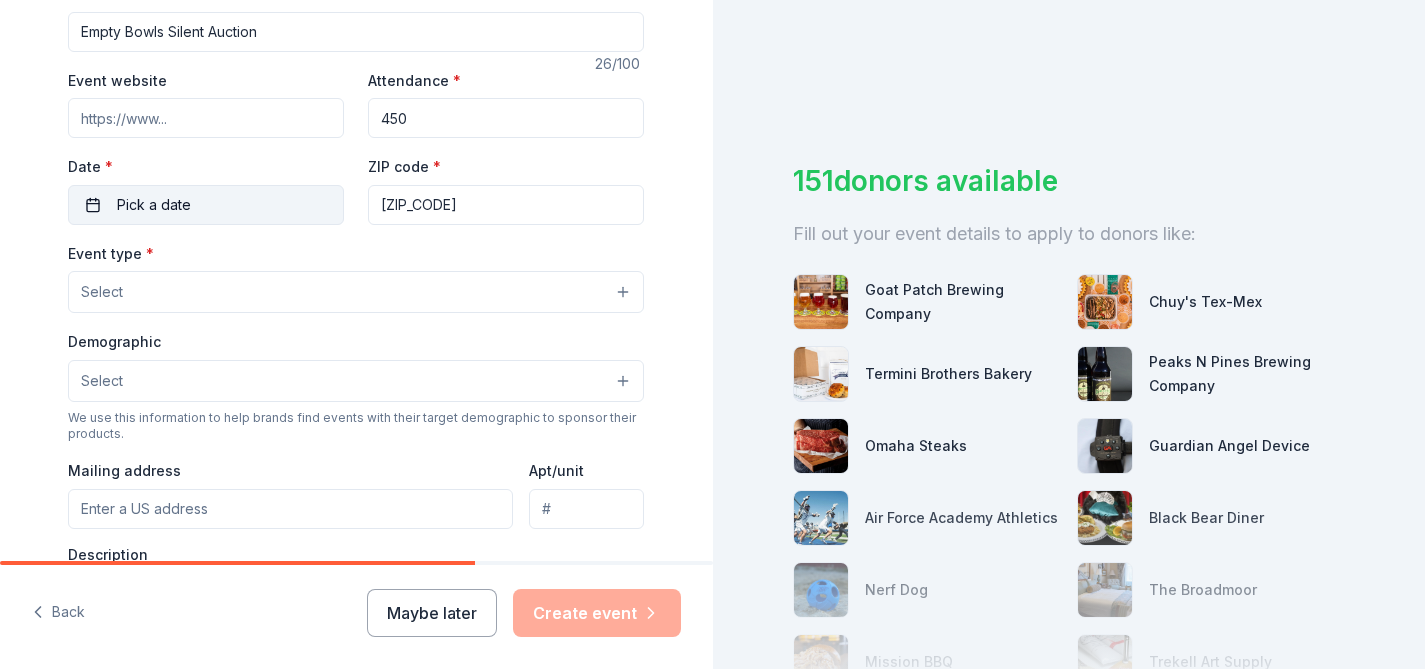 type on "450" 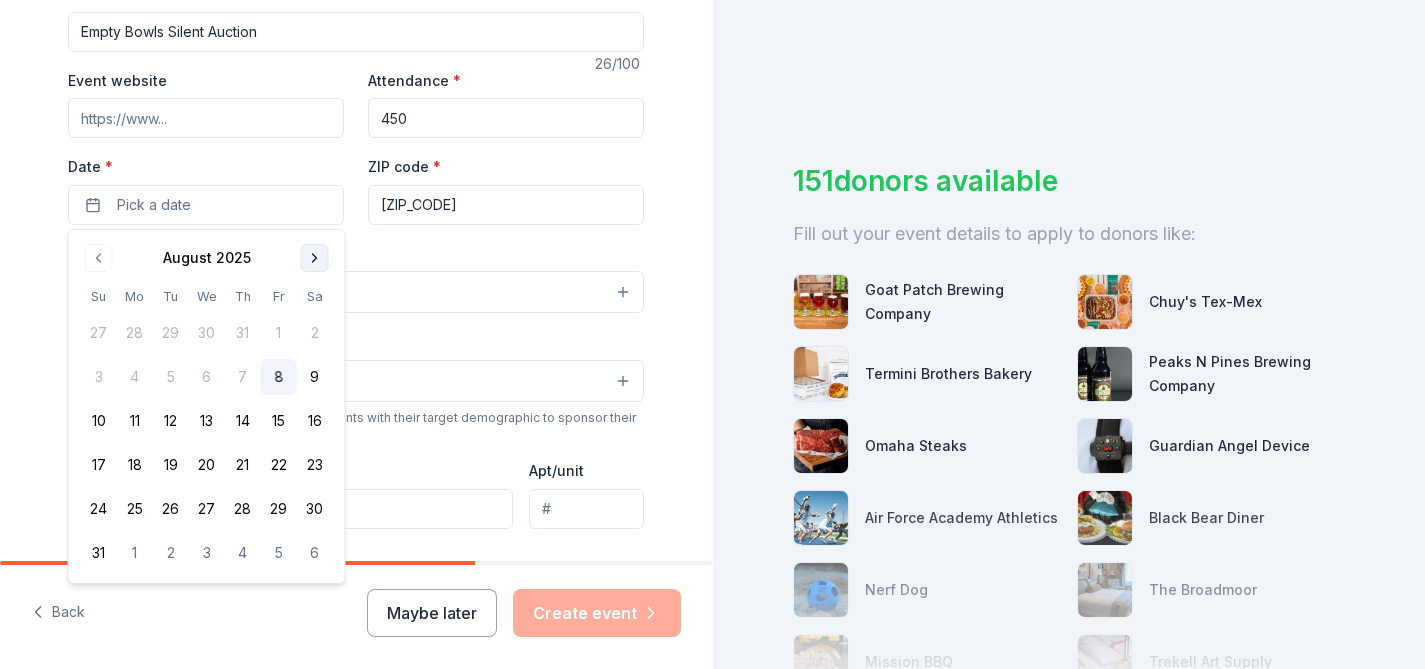 click at bounding box center [315, 258] 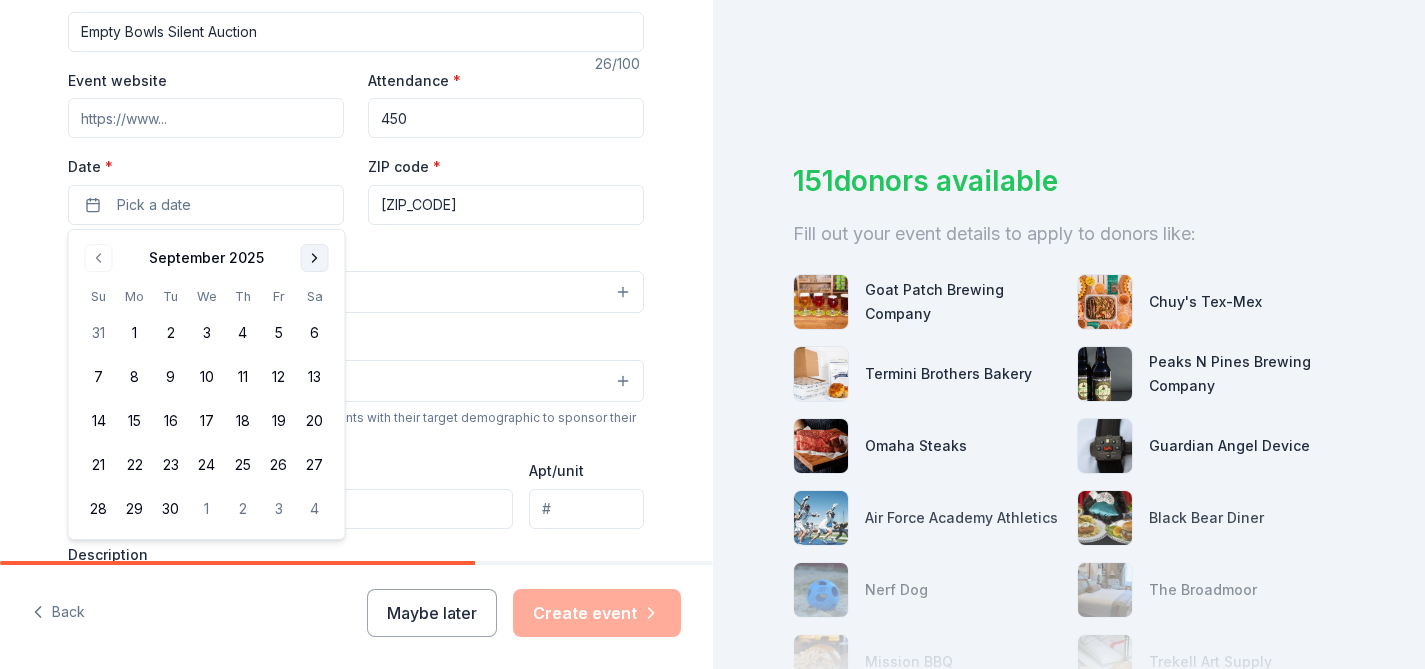 click at bounding box center [315, 258] 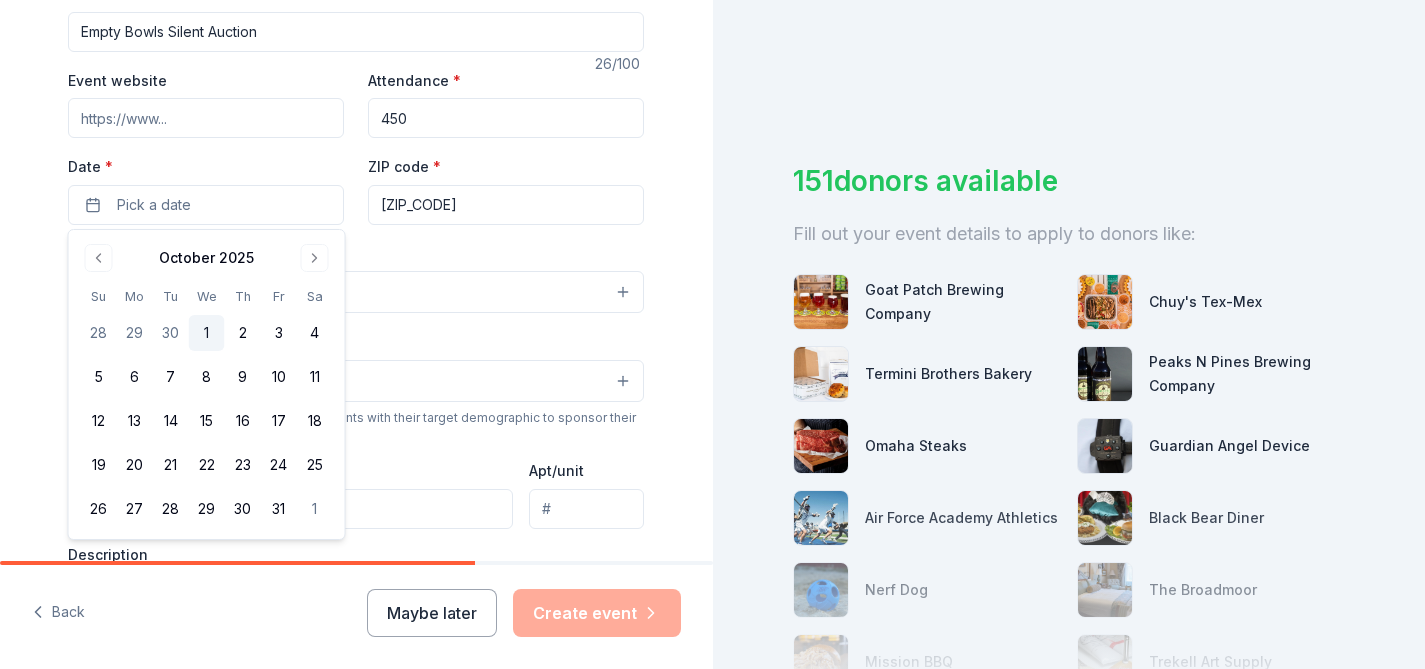 click on "1" at bounding box center (207, 333) 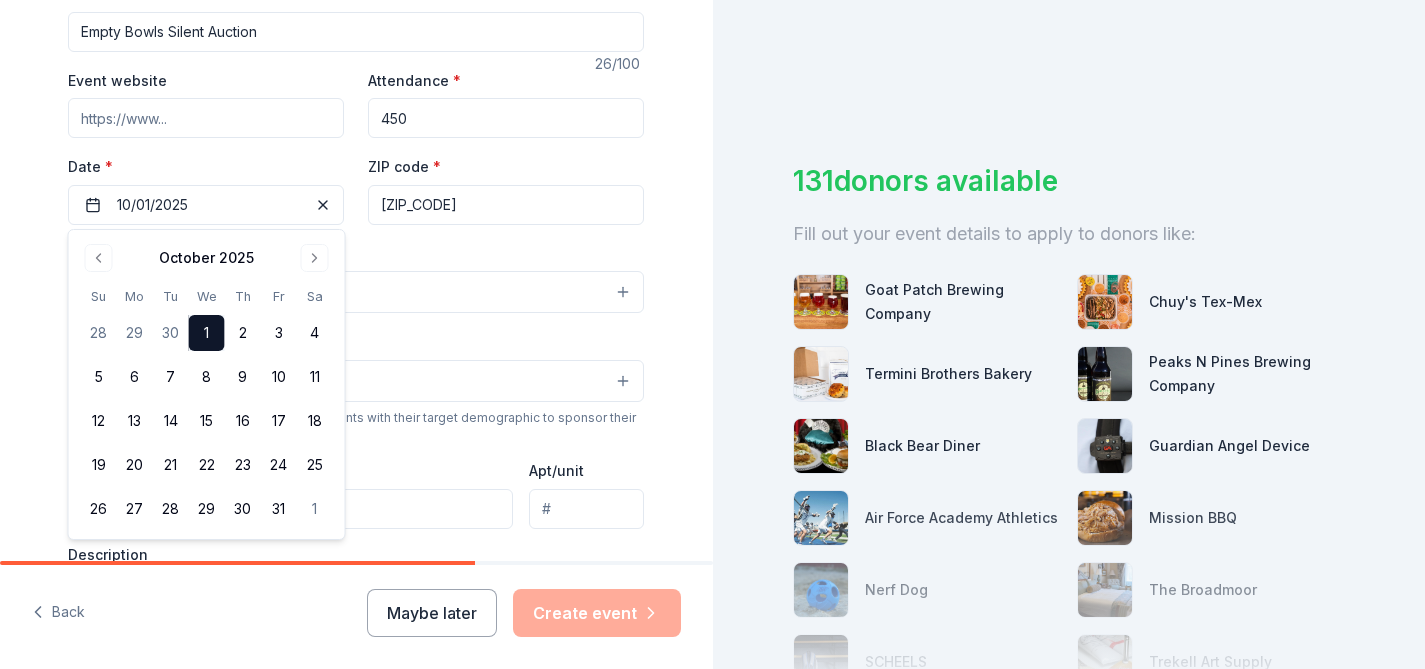 click on "Event website" at bounding box center [206, 118] 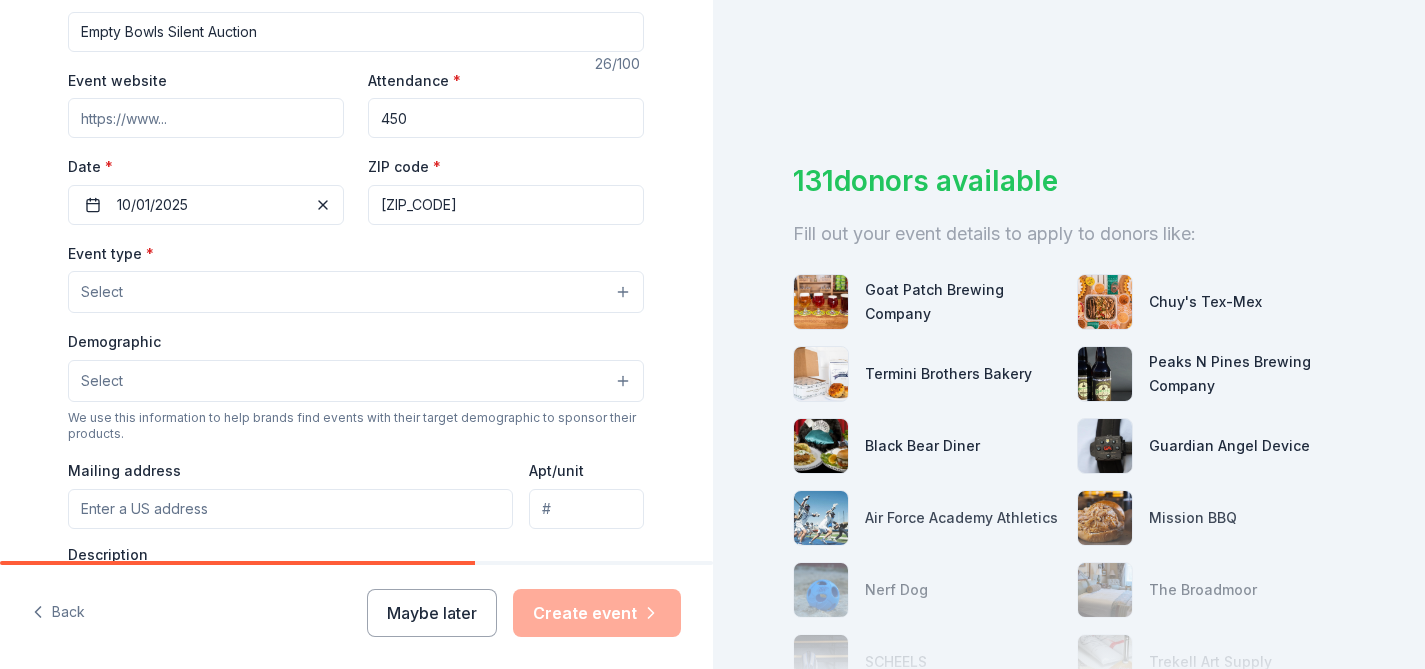 paste on "https://tri-lakescares.org/events/empty-bowls-dinner/" 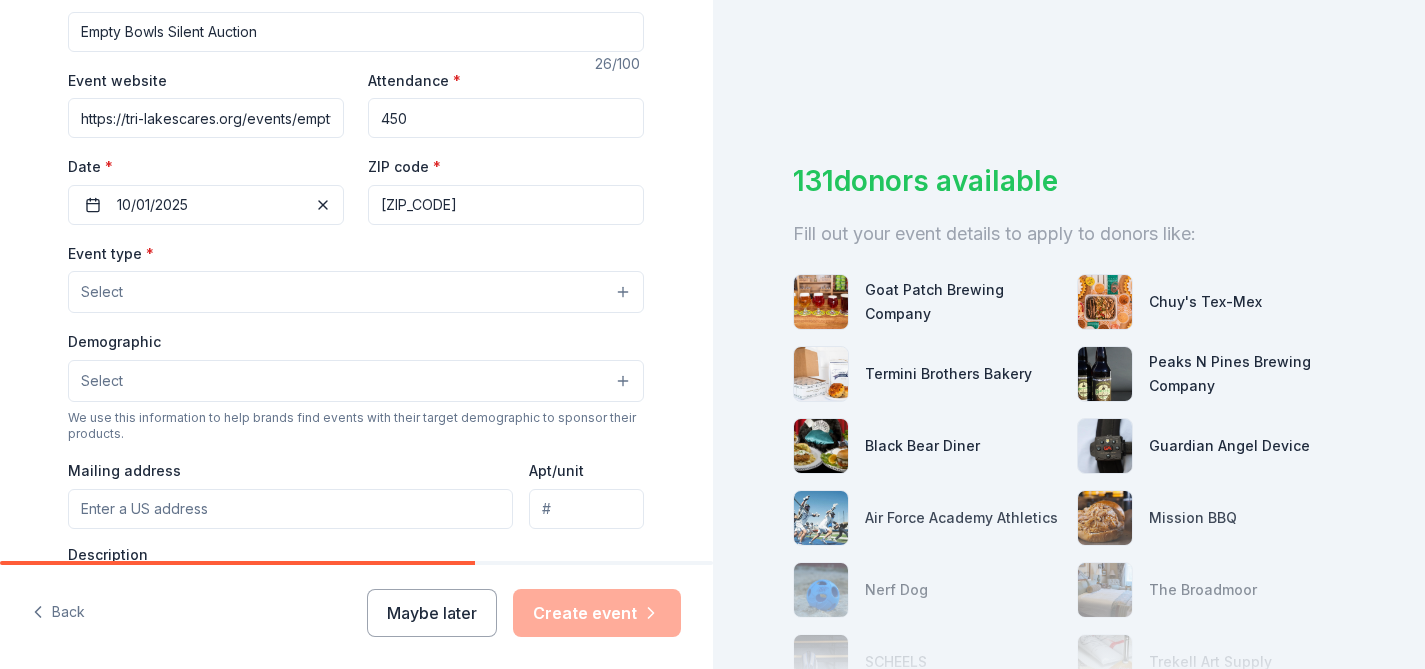 scroll, scrollTop: 0, scrollLeft: 107, axis: horizontal 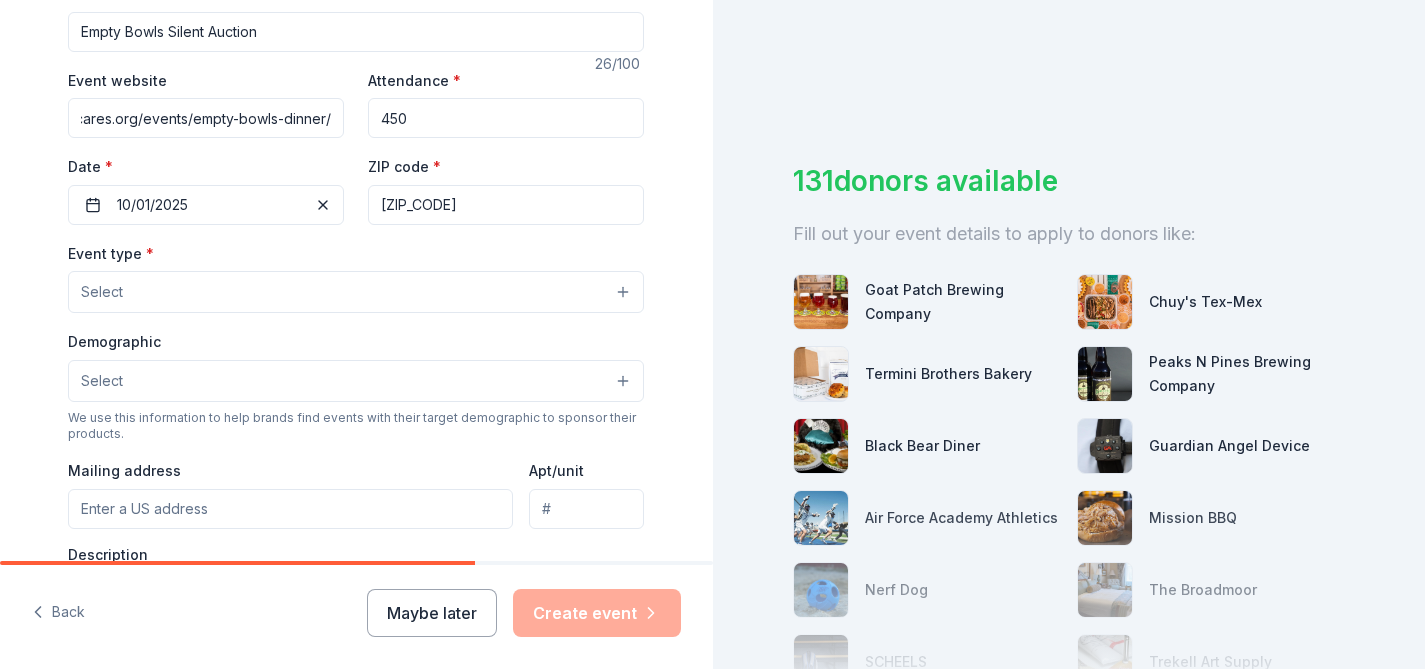type on "https://tri-lakescares.org/events/empty-bowls-dinner/" 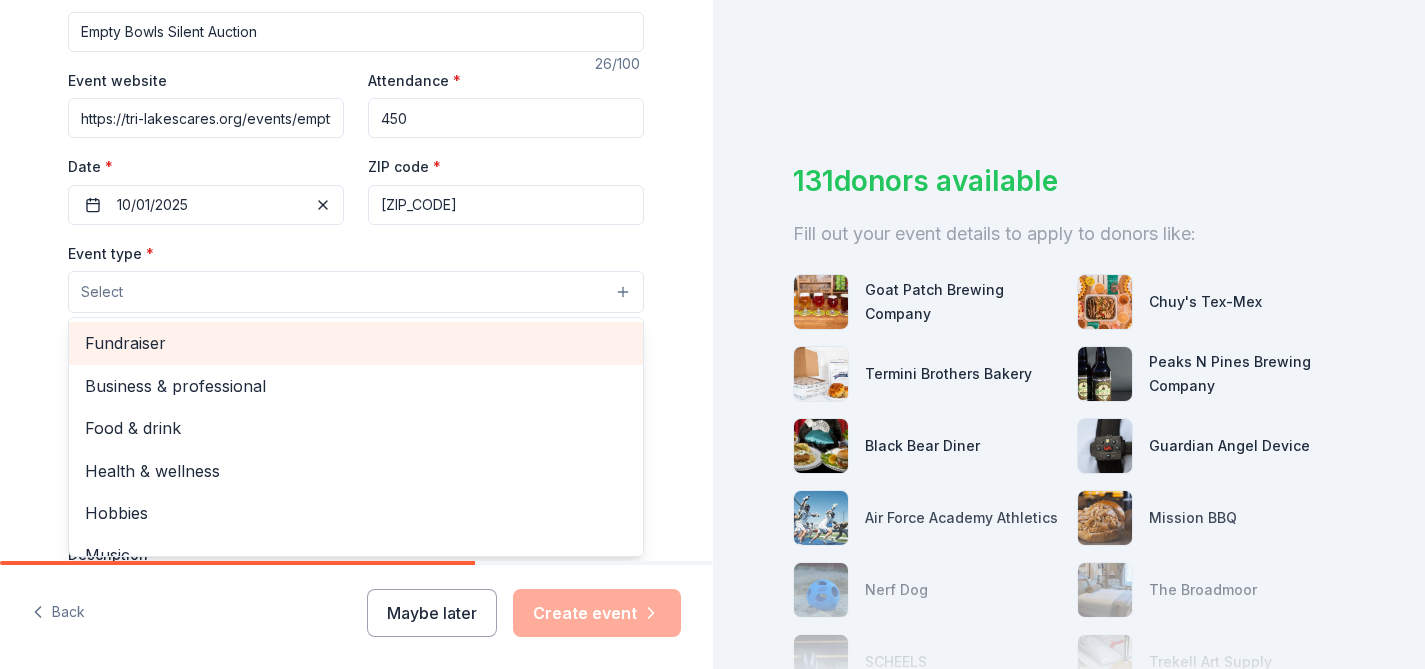 click on "Fundraiser" at bounding box center [356, 343] 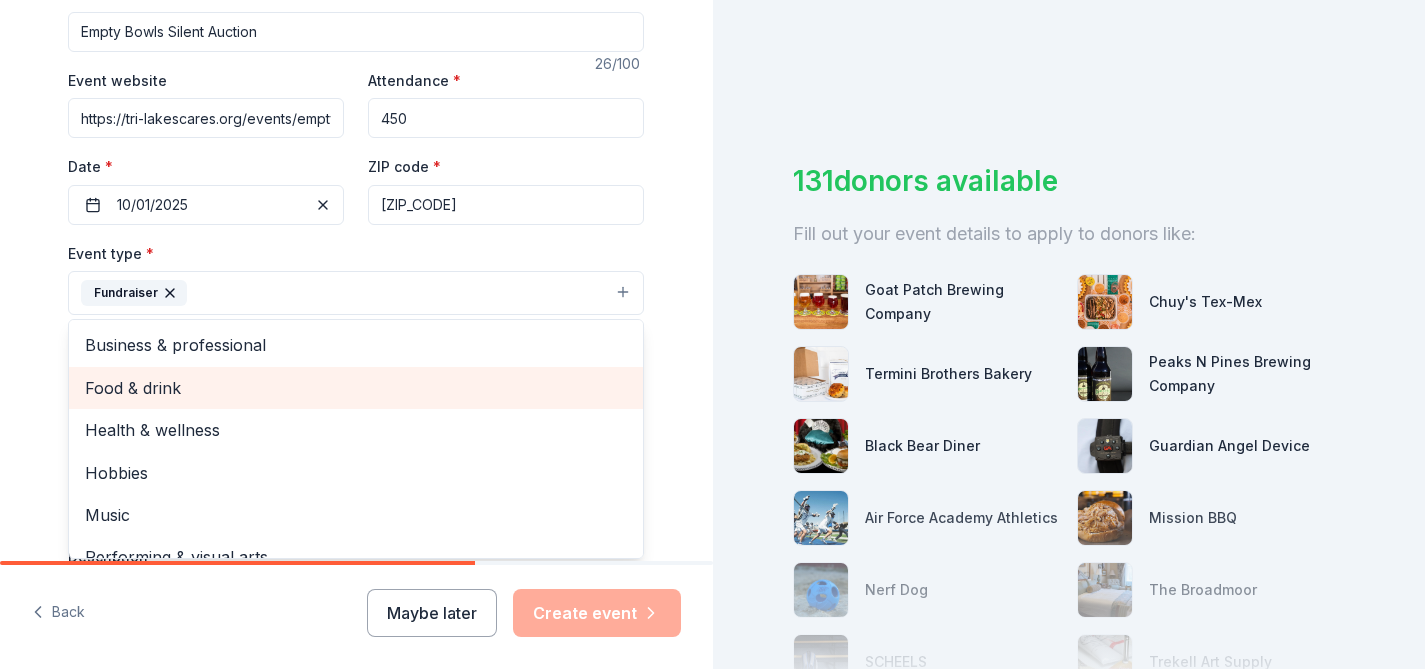 scroll, scrollTop: 24, scrollLeft: 0, axis: vertical 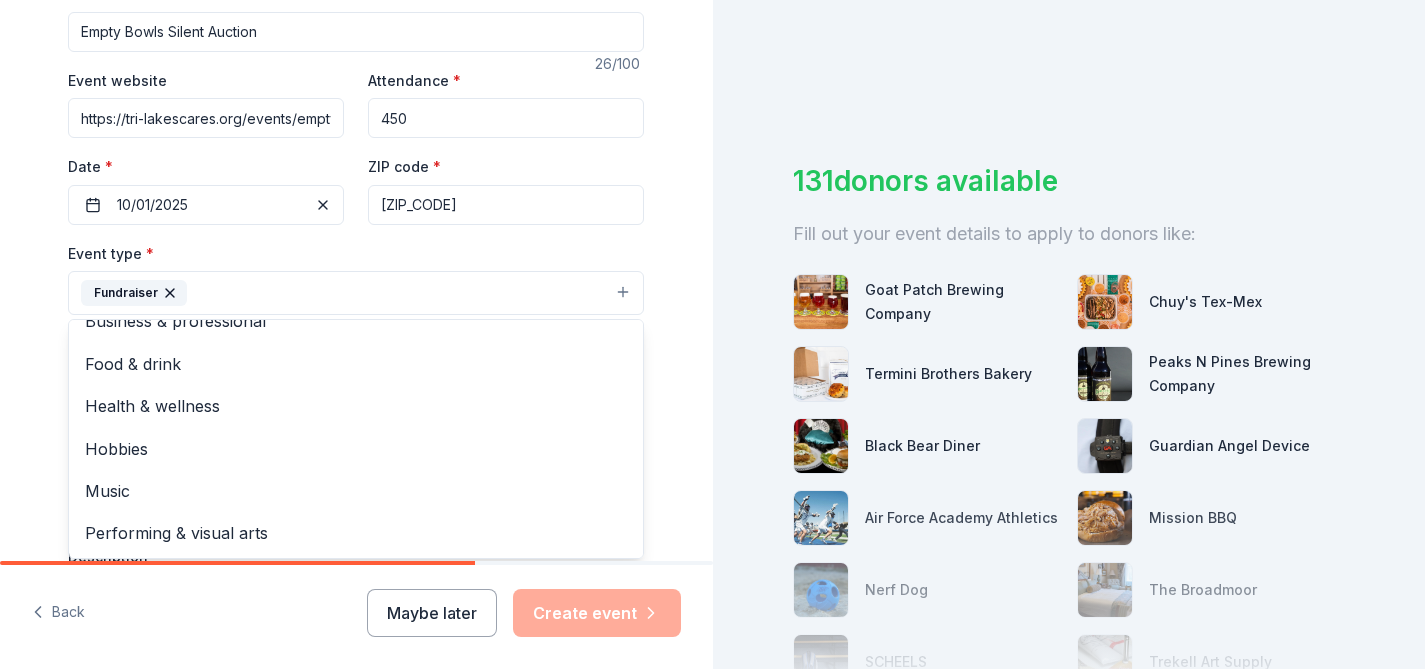 click on "Tell us about your event. We'll find in-kind donations you can apply for. Event name * Empty Bowls Silent Auction 26 /100 Event website https://tri-lakescares.org/events/empty-bowls-dinner/ Attendance * 450 Date * 10/01/2025 ZIP code * 80132 Event type * Fundraiser Business & professional Food & drink Health & wellness Hobbies Music Performing & visual arts Demographic Select We use this information to help brands find events with their target demographic to sponsor their products. Mailing address Apt/unit Description What are you looking for? * Auction & raffle Meals Snacks Desserts Alcohol Beverages Send me reminders Email me reminders of donor application deadlines Recurring event" at bounding box center [356, 336] 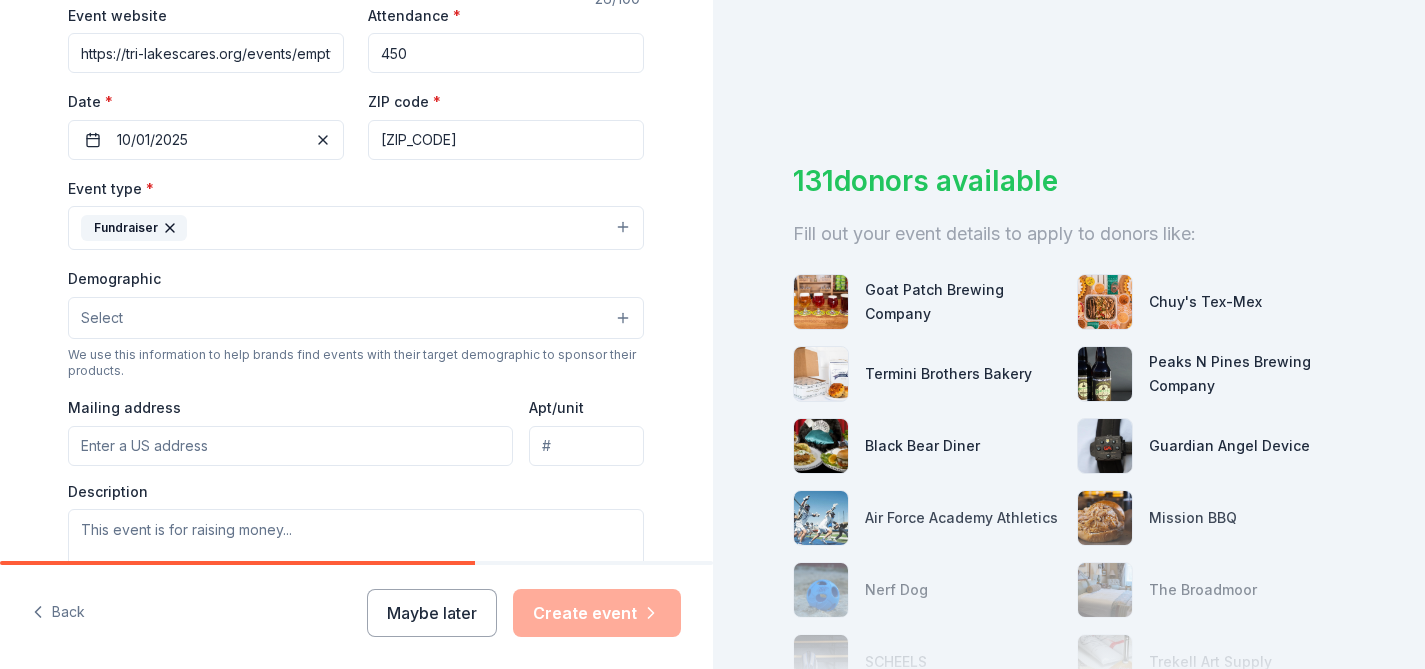 scroll, scrollTop: 420, scrollLeft: 0, axis: vertical 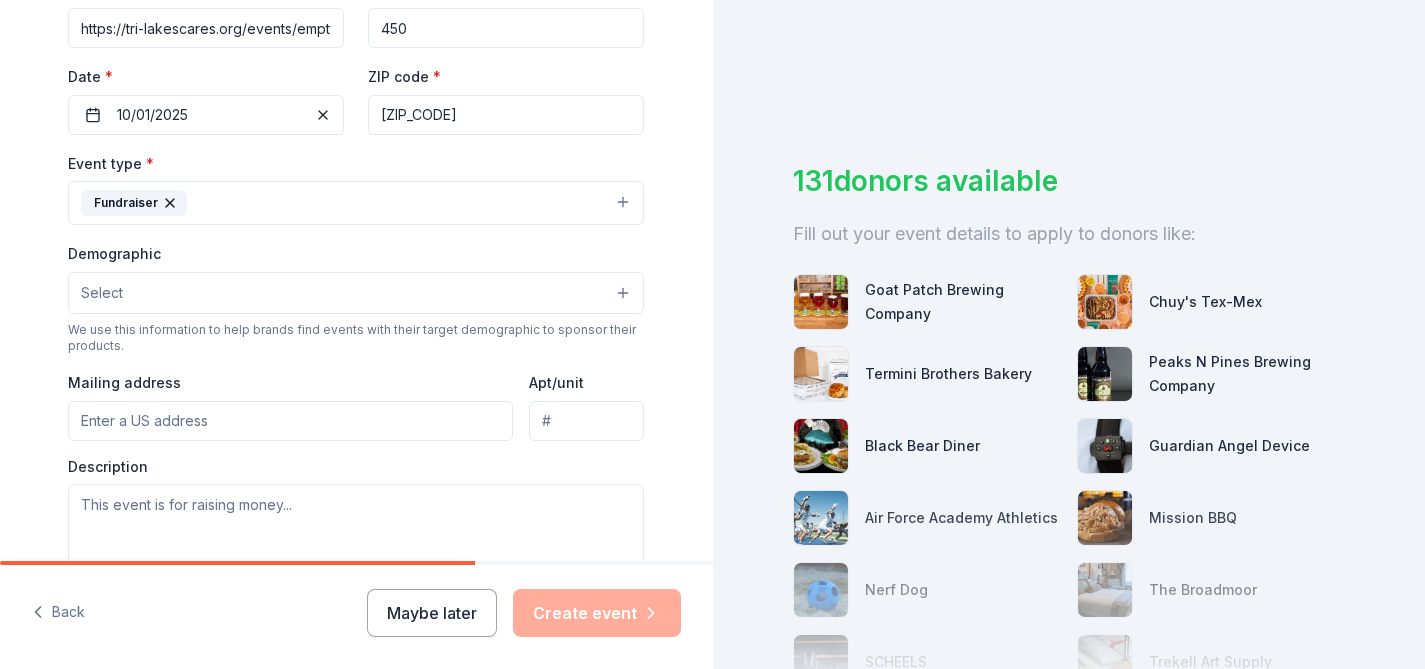click on "Select" at bounding box center [356, 293] 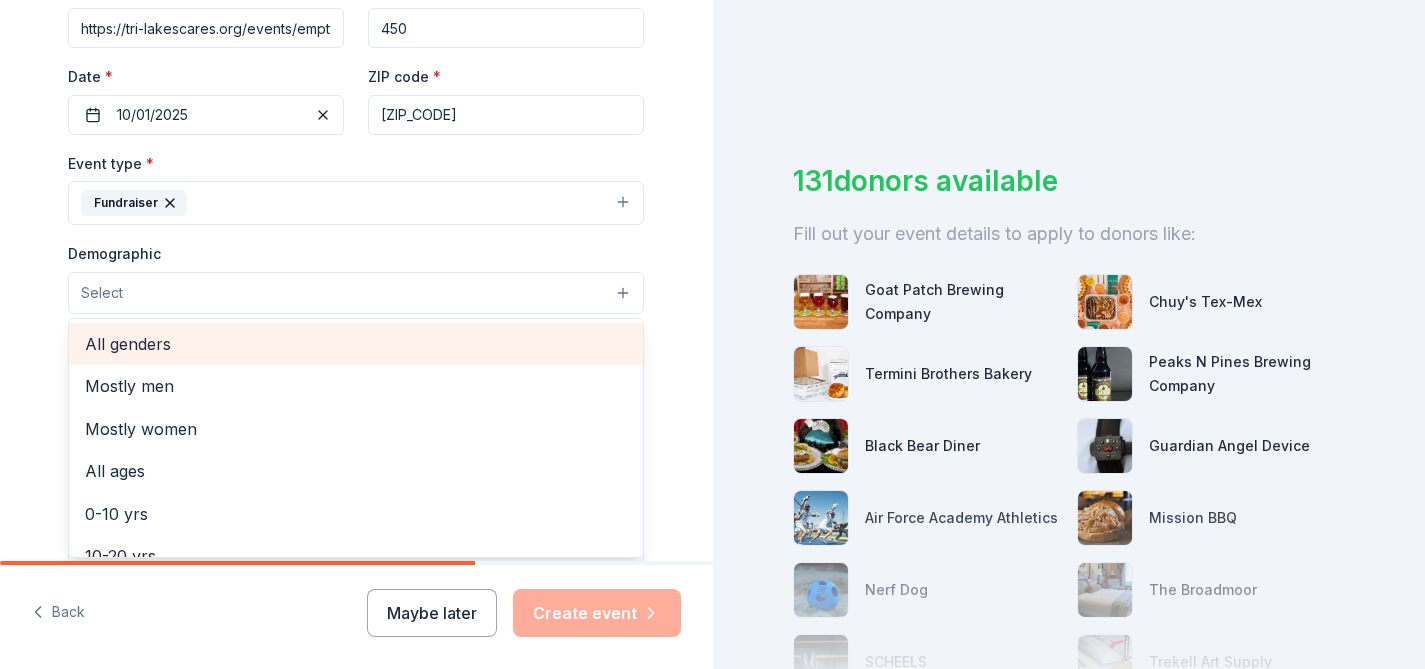 click on "All genders" at bounding box center (356, 344) 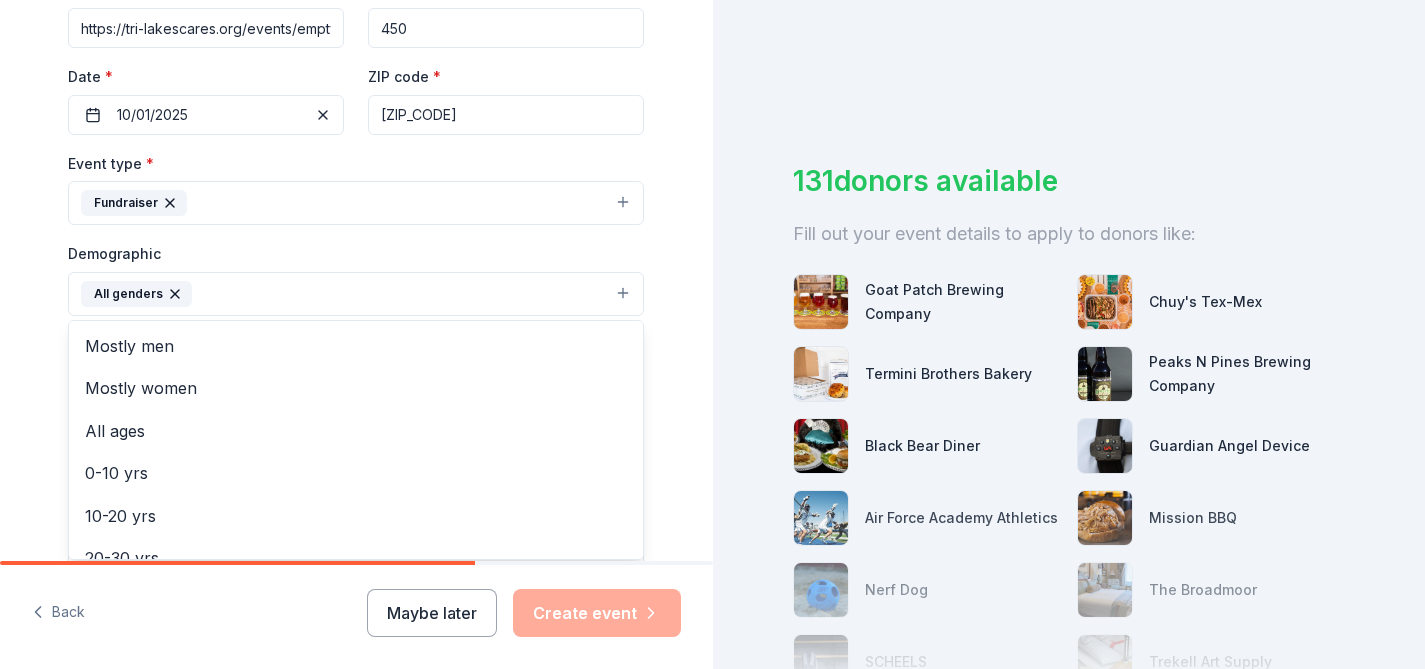 click on "Tell us about your event. We'll find in-kind donations you can apply for. Event name * Empty Bowls Silent Auction 26 /100 Event website https://tri-lakescares.org/events/empty-bowls-dinner/ Attendance * 450 Date * 10/01/2025 ZIP code * 80132 Event type * Fundraiser Demographic All genders Mostly men Mostly women All ages 0-10 yrs 10-20 yrs 20-30 yrs 30-40 yrs 40-50 yrs 50-60 yrs 60-70 yrs 70-80 yrs 80+ yrs We use this information to help brands find events with their target demographic to sponsor their products. Mailing address Apt/unit Description What are you looking for? * Auction & raffle Meals Snacks Desserts Alcohol Beverages Send me reminders Email me reminders of donor application deadlines Recurring event" at bounding box center (356, 247) 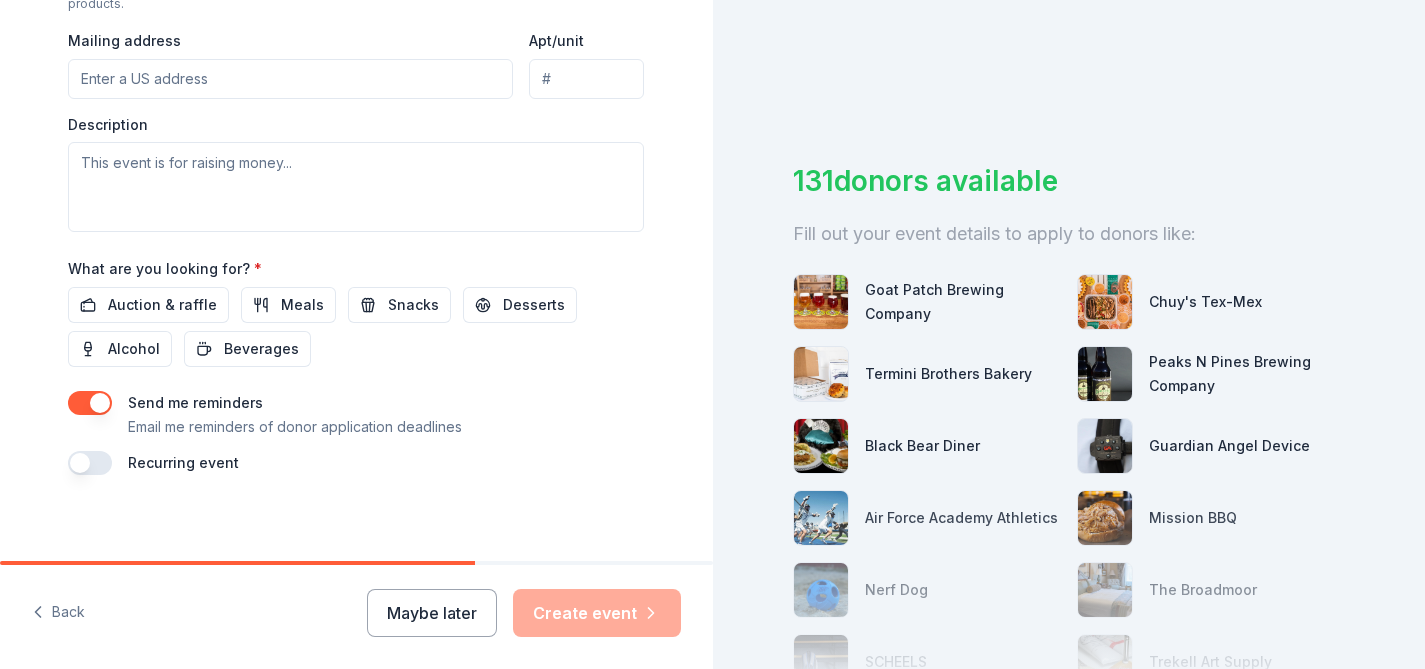 scroll, scrollTop: 774, scrollLeft: 0, axis: vertical 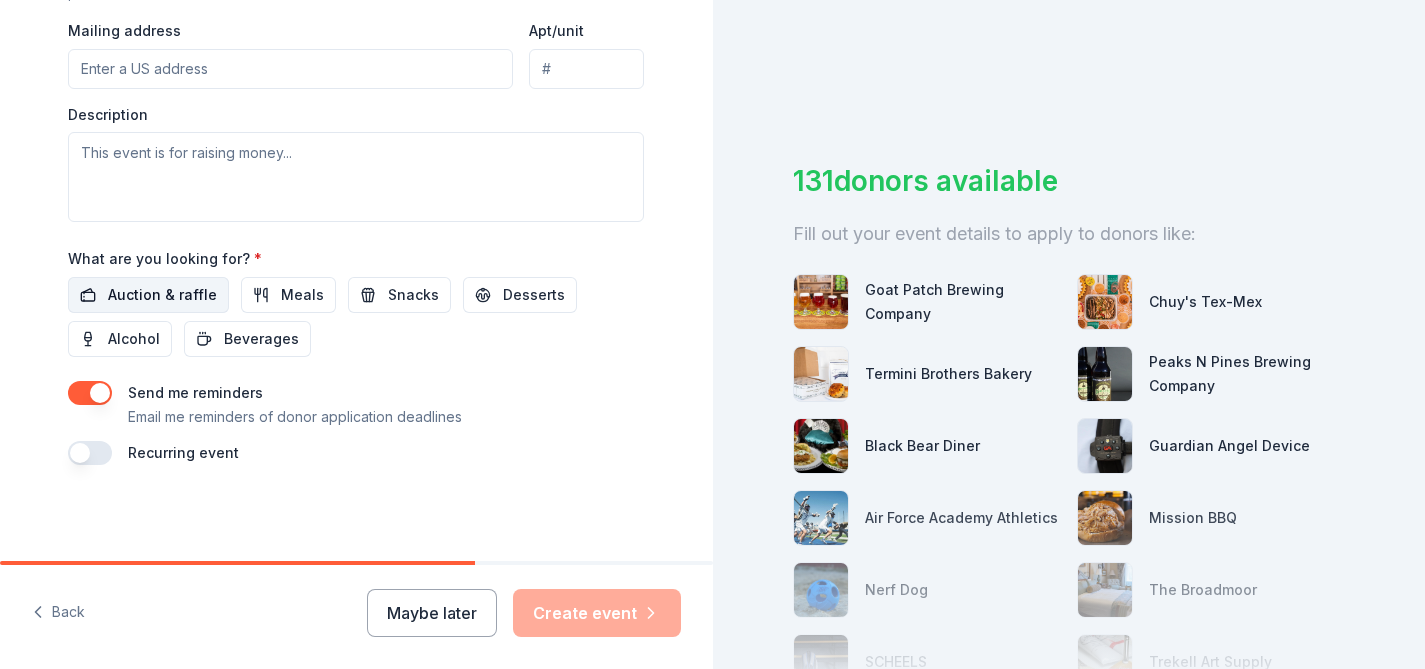 click on "Auction & raffle" at bounding box center [162, 295] 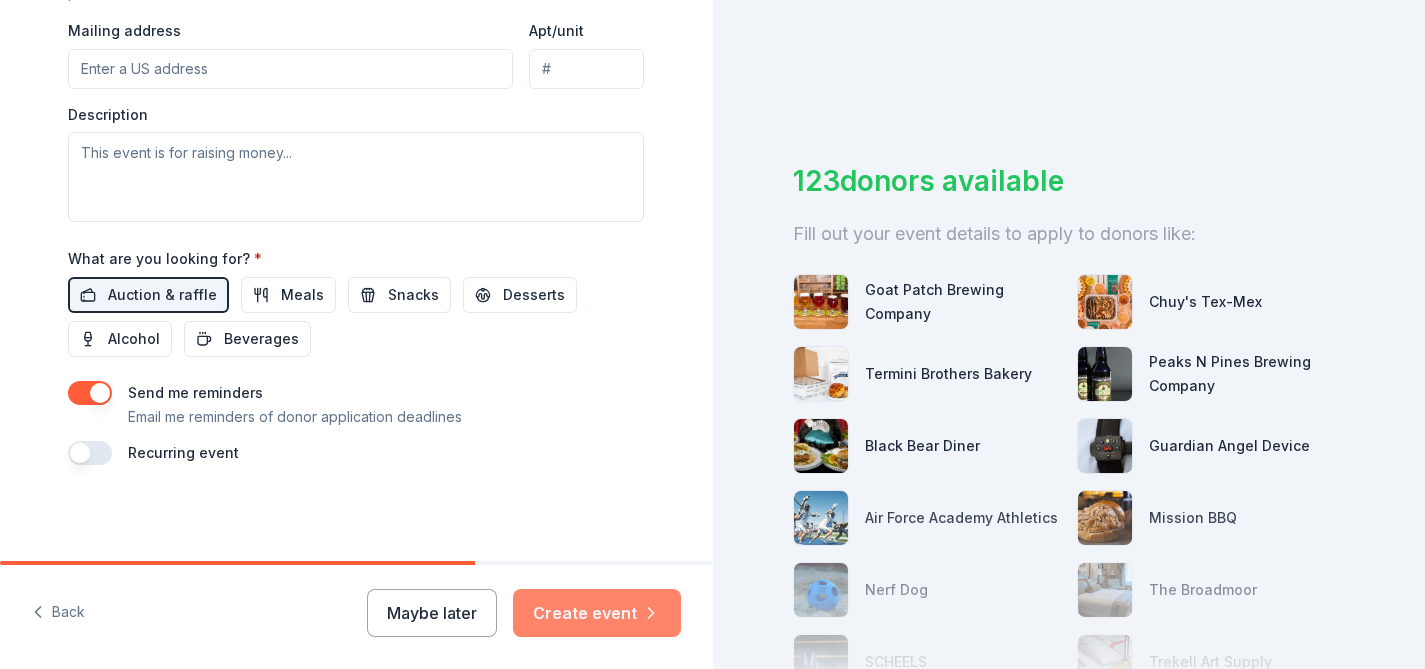 click on "Create event" at bounding box center [597, 613] 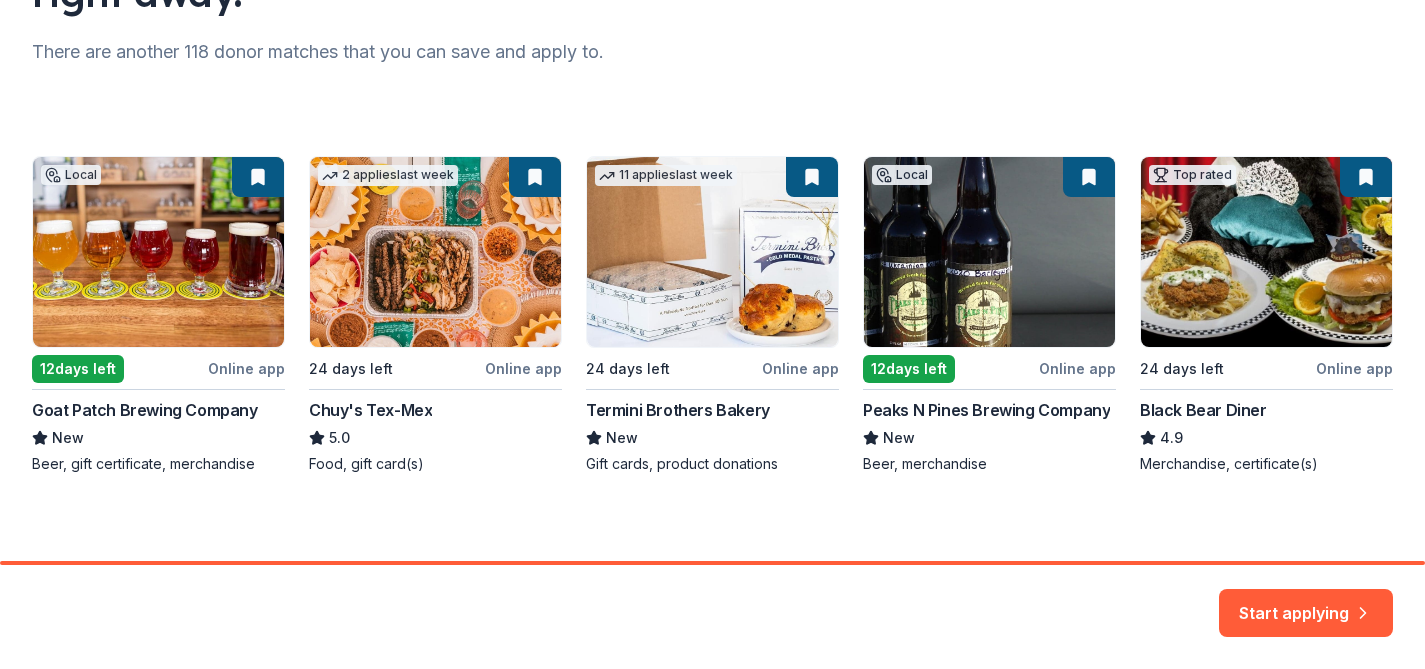 scroll, scrollTop: 260, scrollLeft: 0, axis: vertical 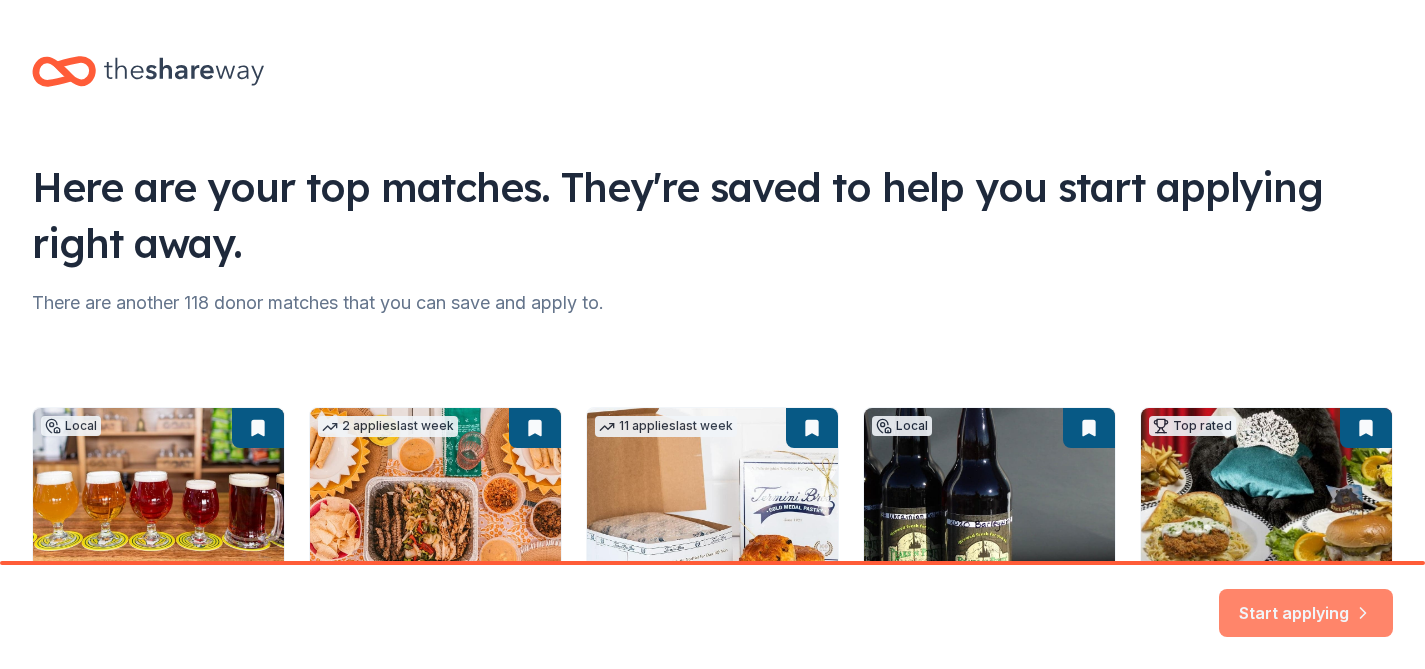 click on "Start applying" at bounding box center (1306, 601) 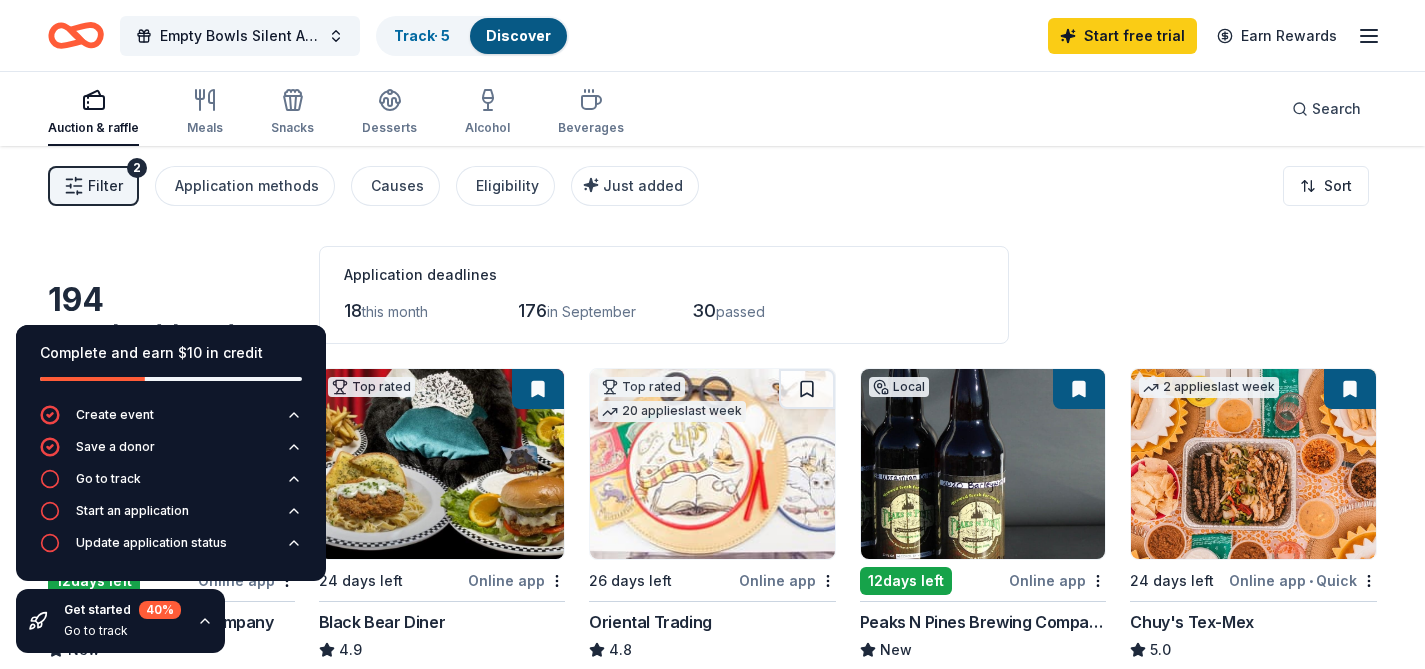 click on "Filter 2 Application methods Causes Eligibility Just added Sort" at bounding box center (712, 186) 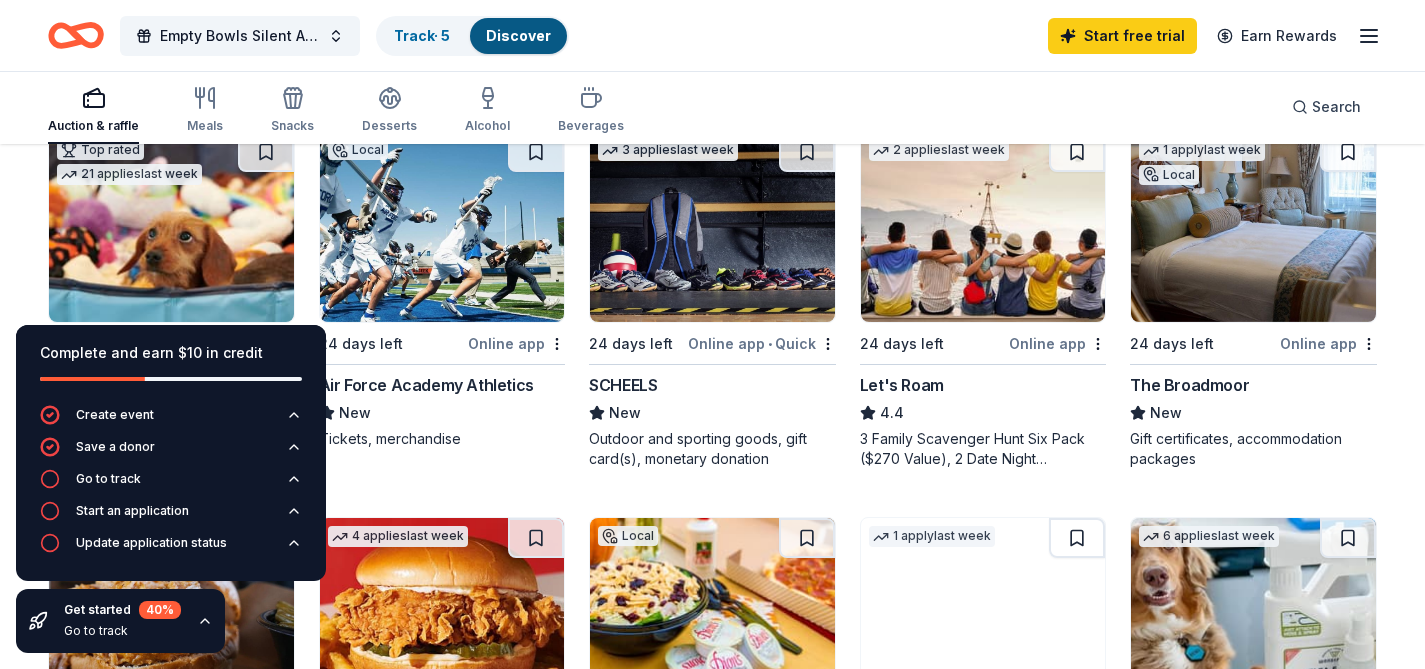 scroll, scrollTop: 604, scrollLeft: 0, axis: vertical 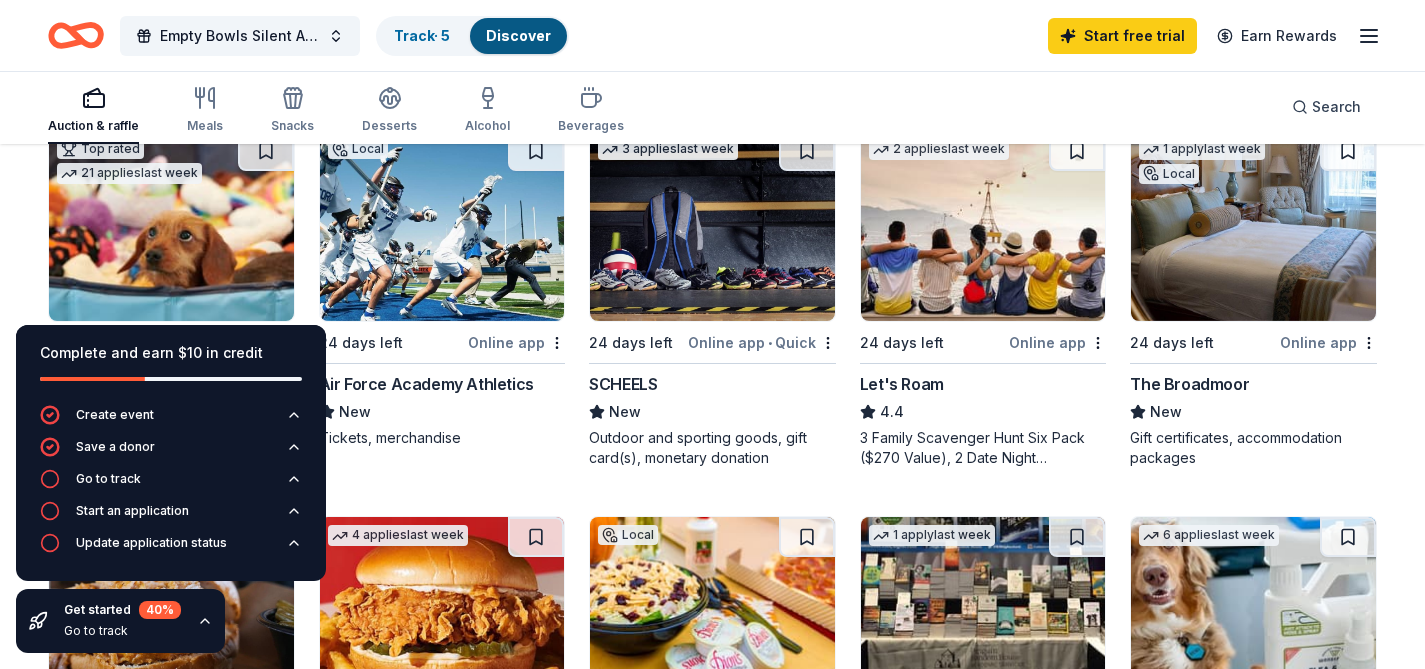 click on "SCHEELS" at bounding box center [623, 384] 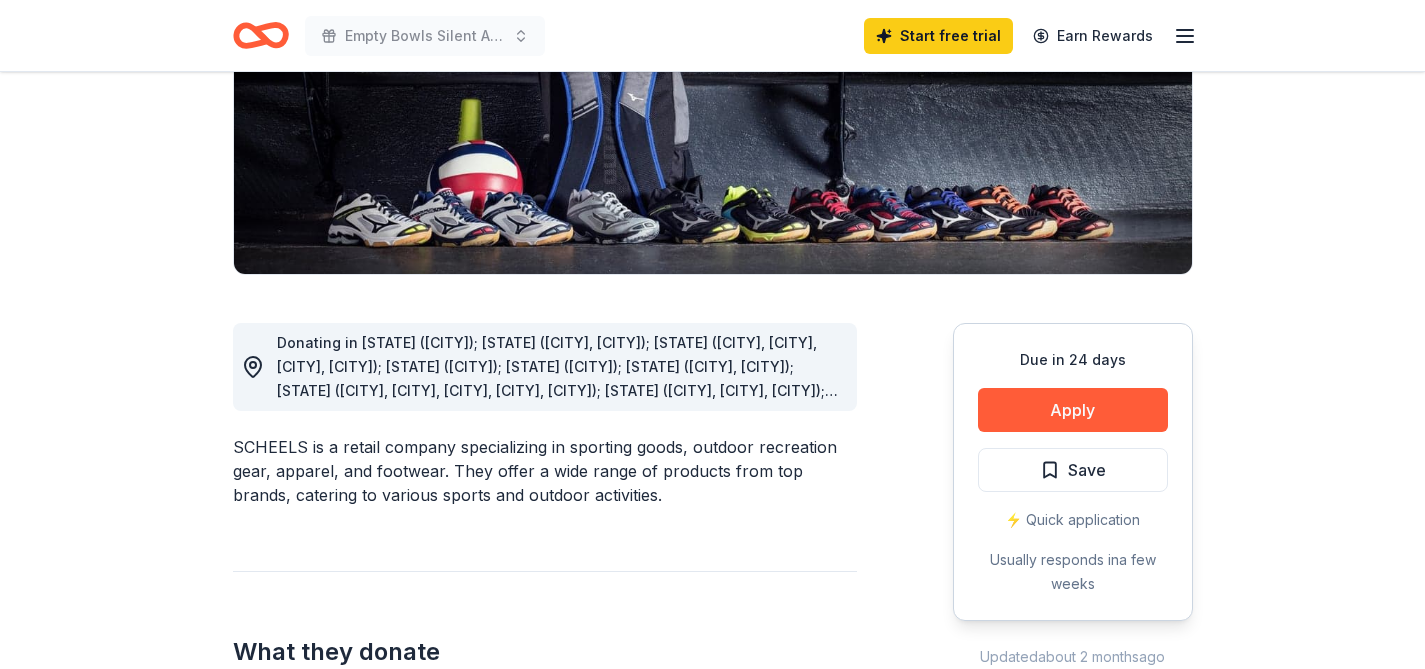 scroll, scrollTop: 308, scrollLeft: 0, axis: vertical 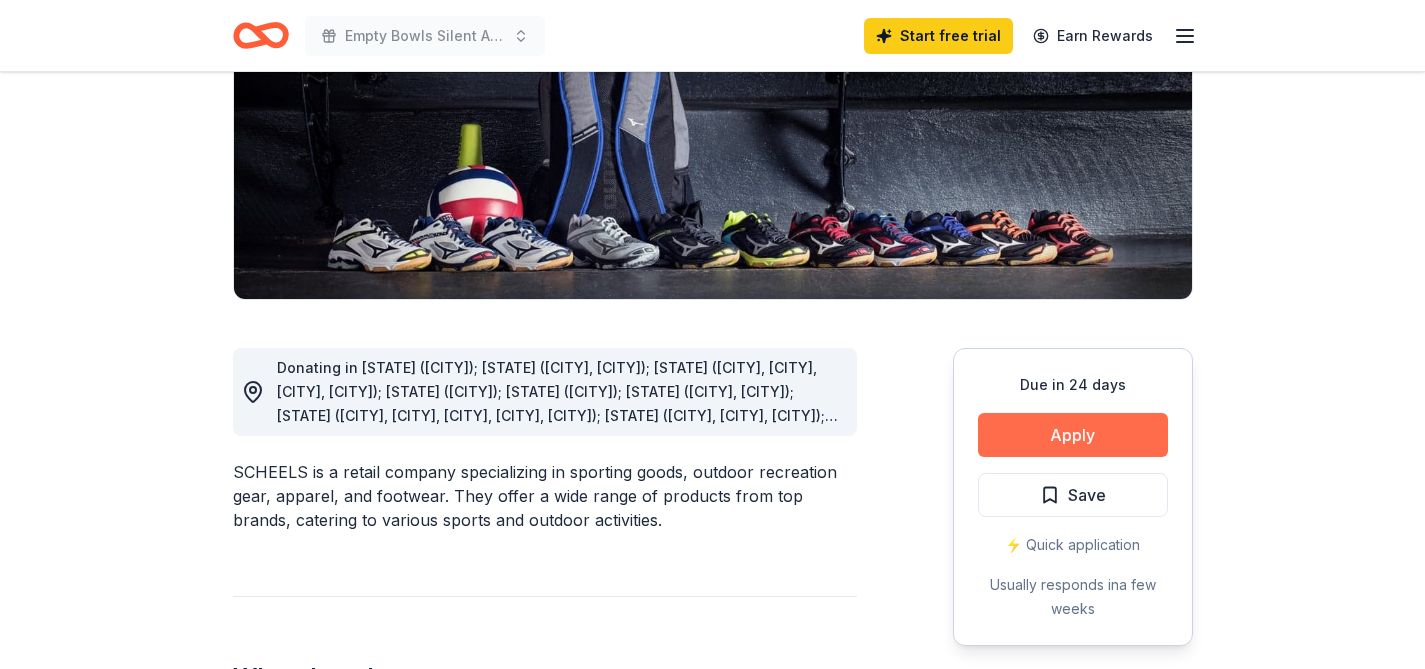 click on "Apply" at bounding box center [1073, 435] 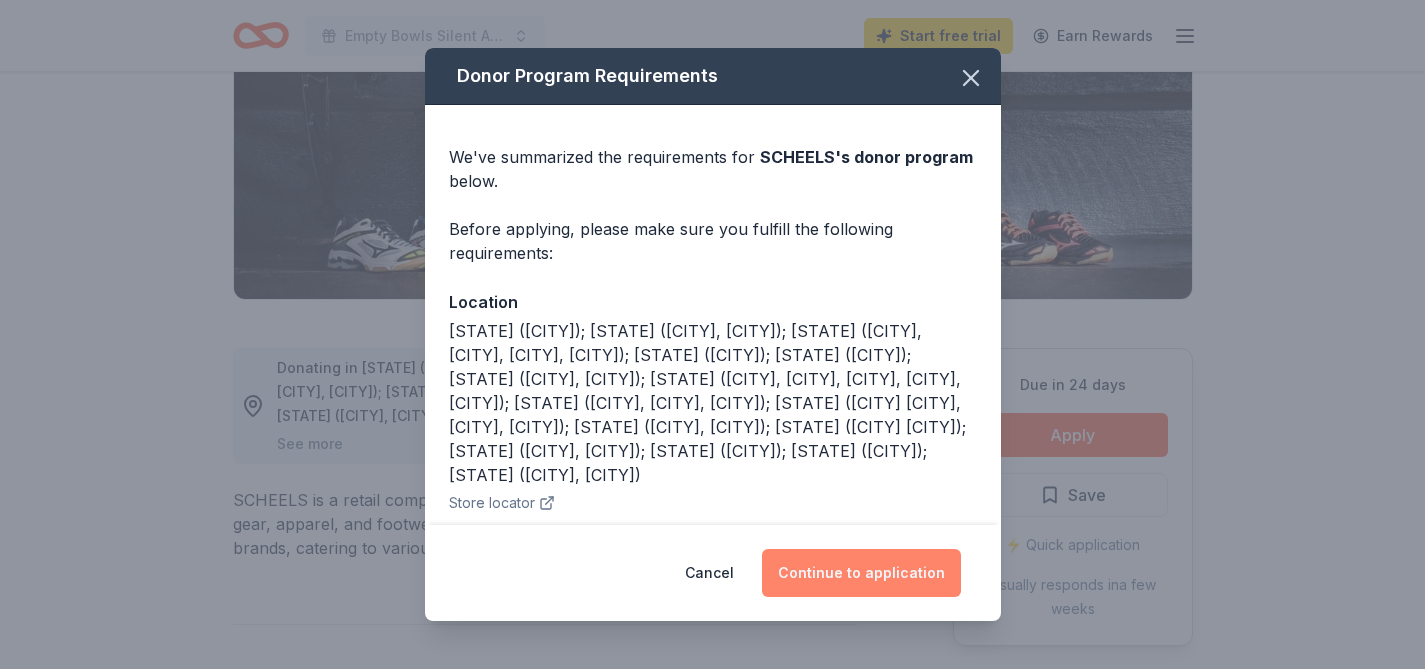 click on "Continue to application" at bounding box center [861, 573] 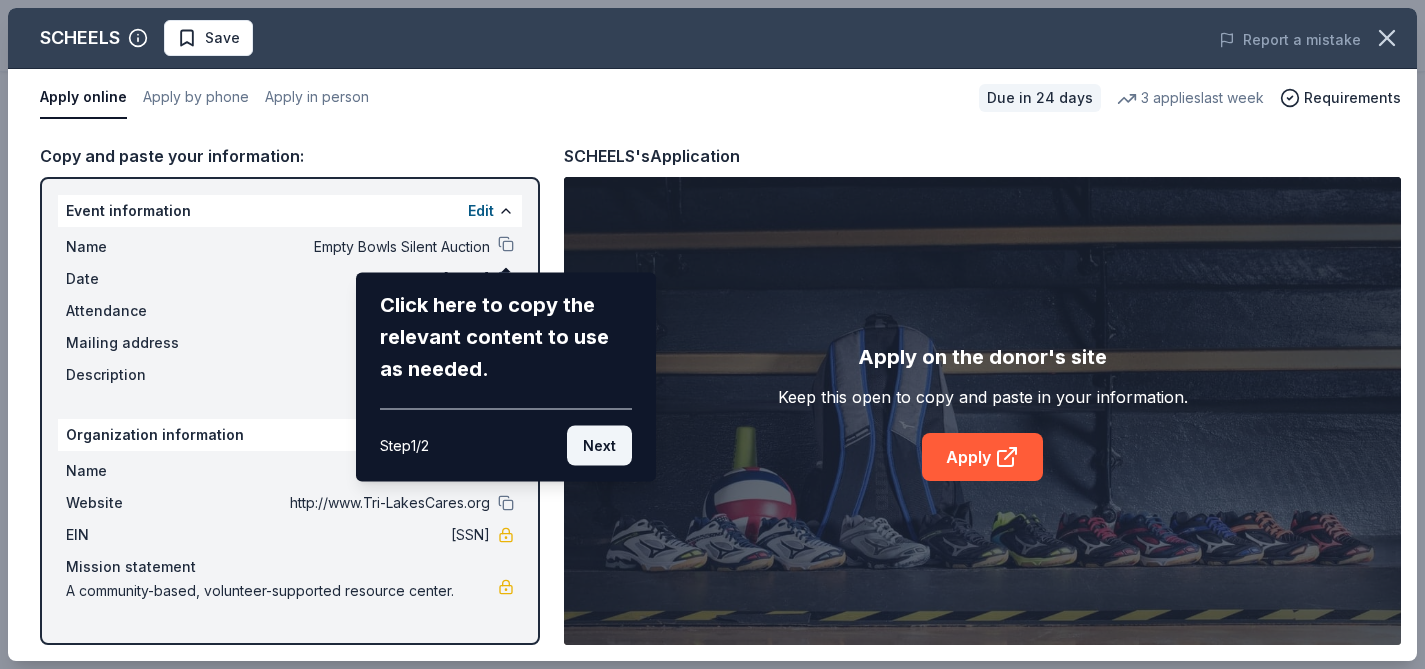 click on "Next" at bounding box center (599, 446) 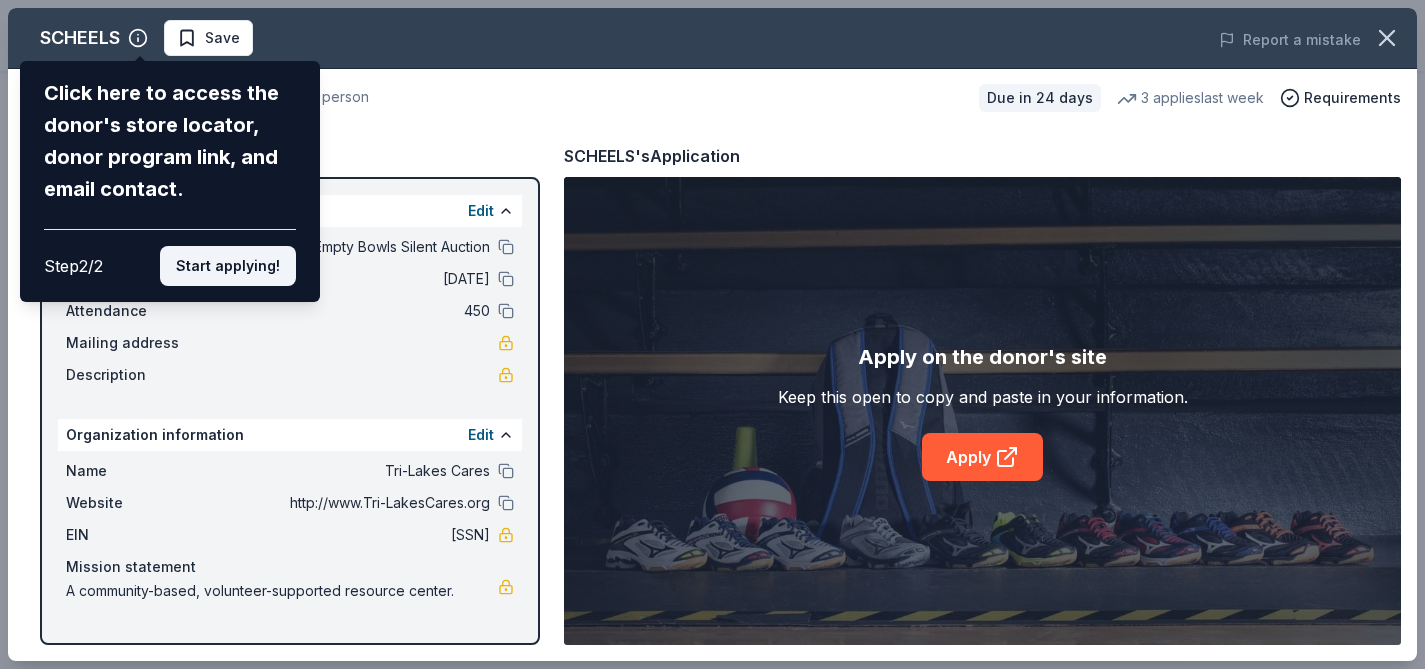 click on "Start applying!" at bounding box center (228, 266) 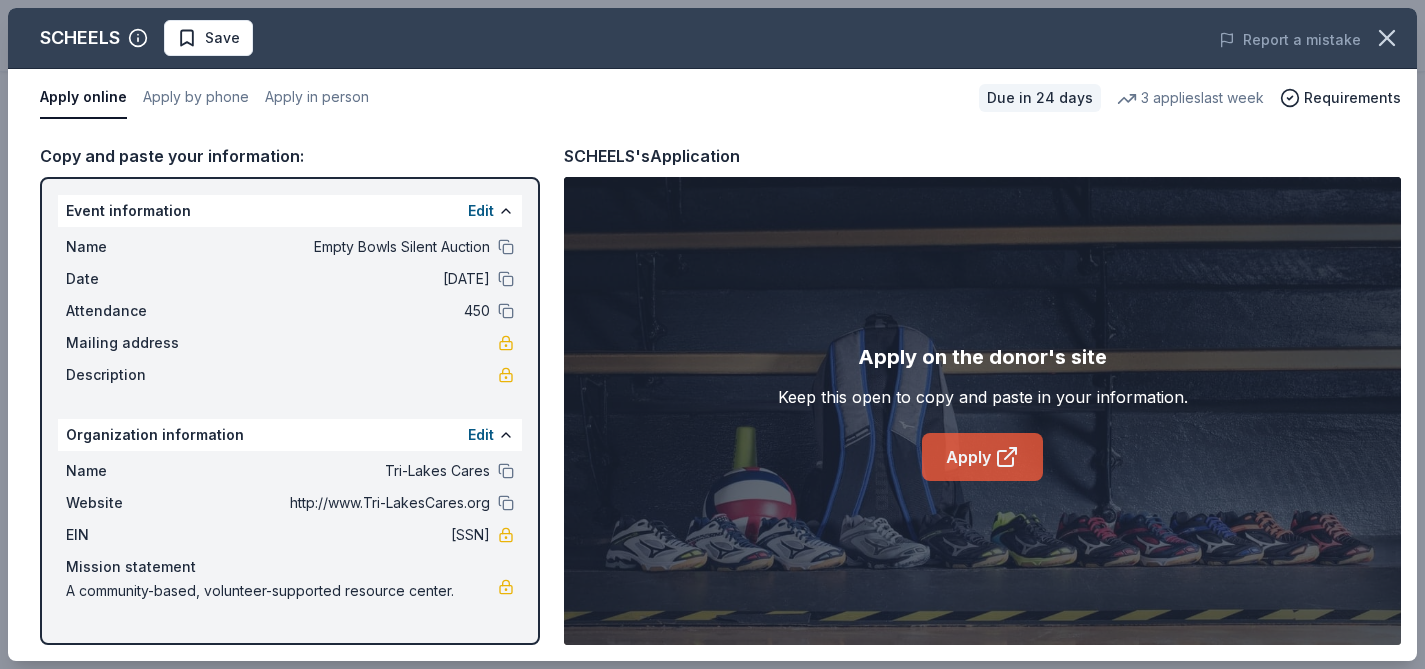 click on "Apply" at bounding box center [982, 457] 